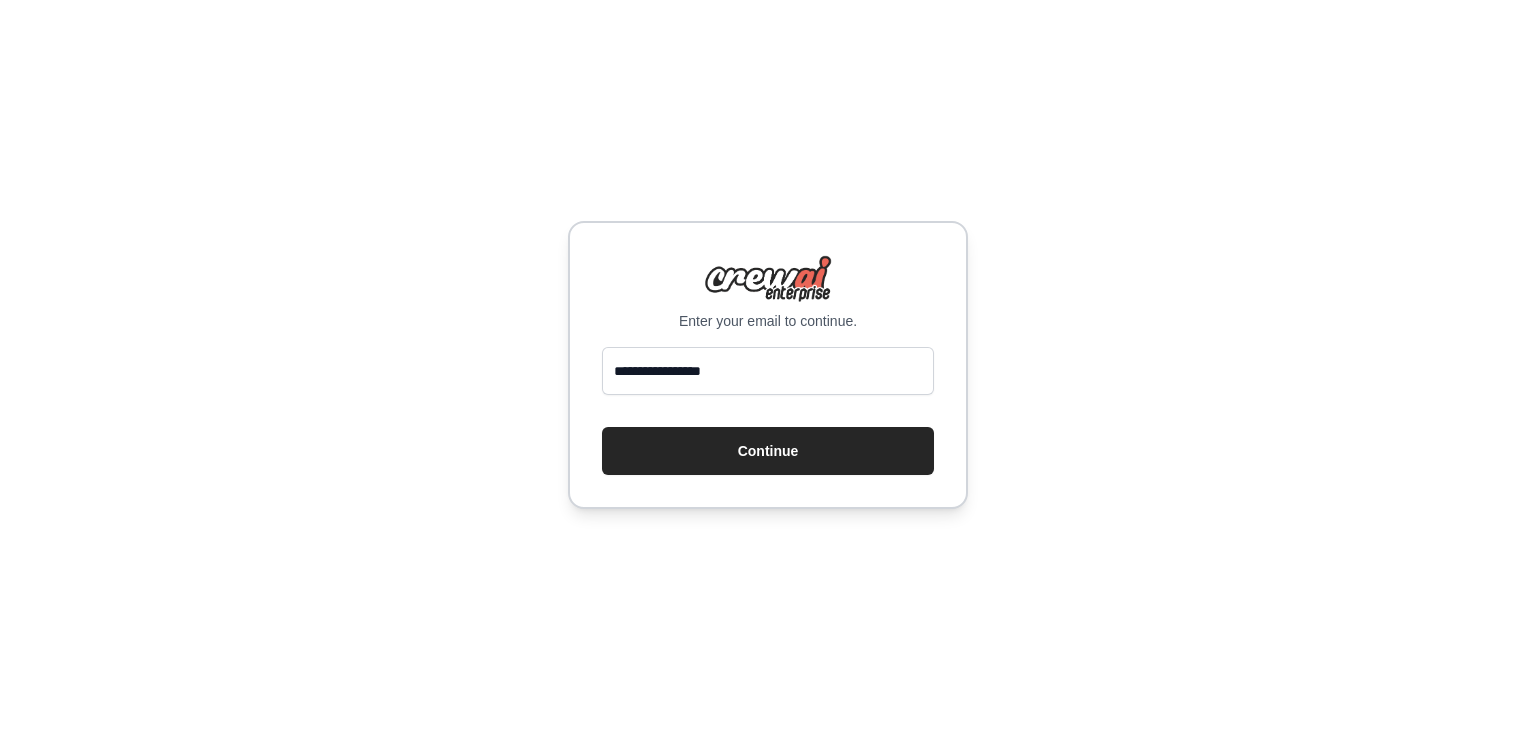 scroll, scrollTop: 0, scrollLeft: 0, axis: both 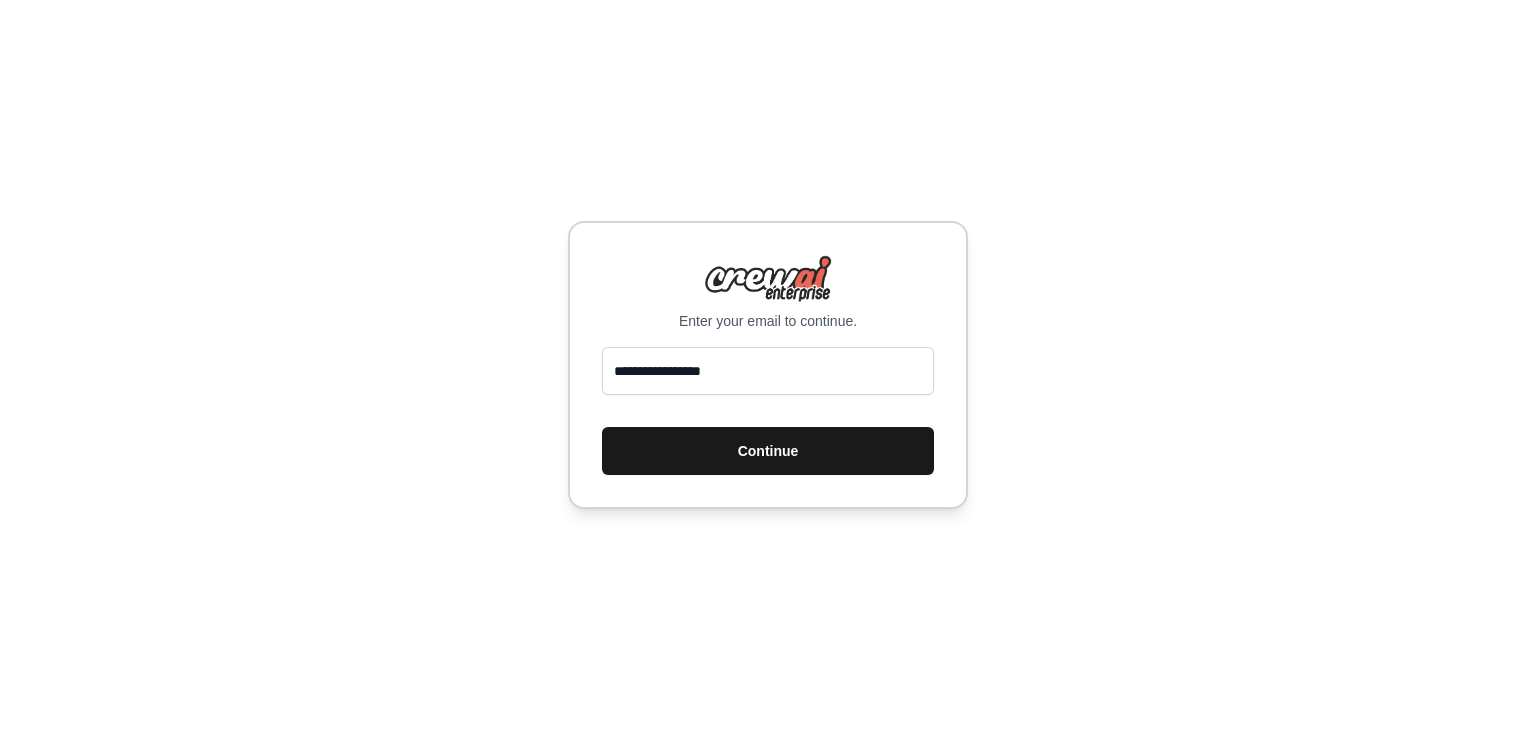 click on "Continue" at bounding box center [768, 451] 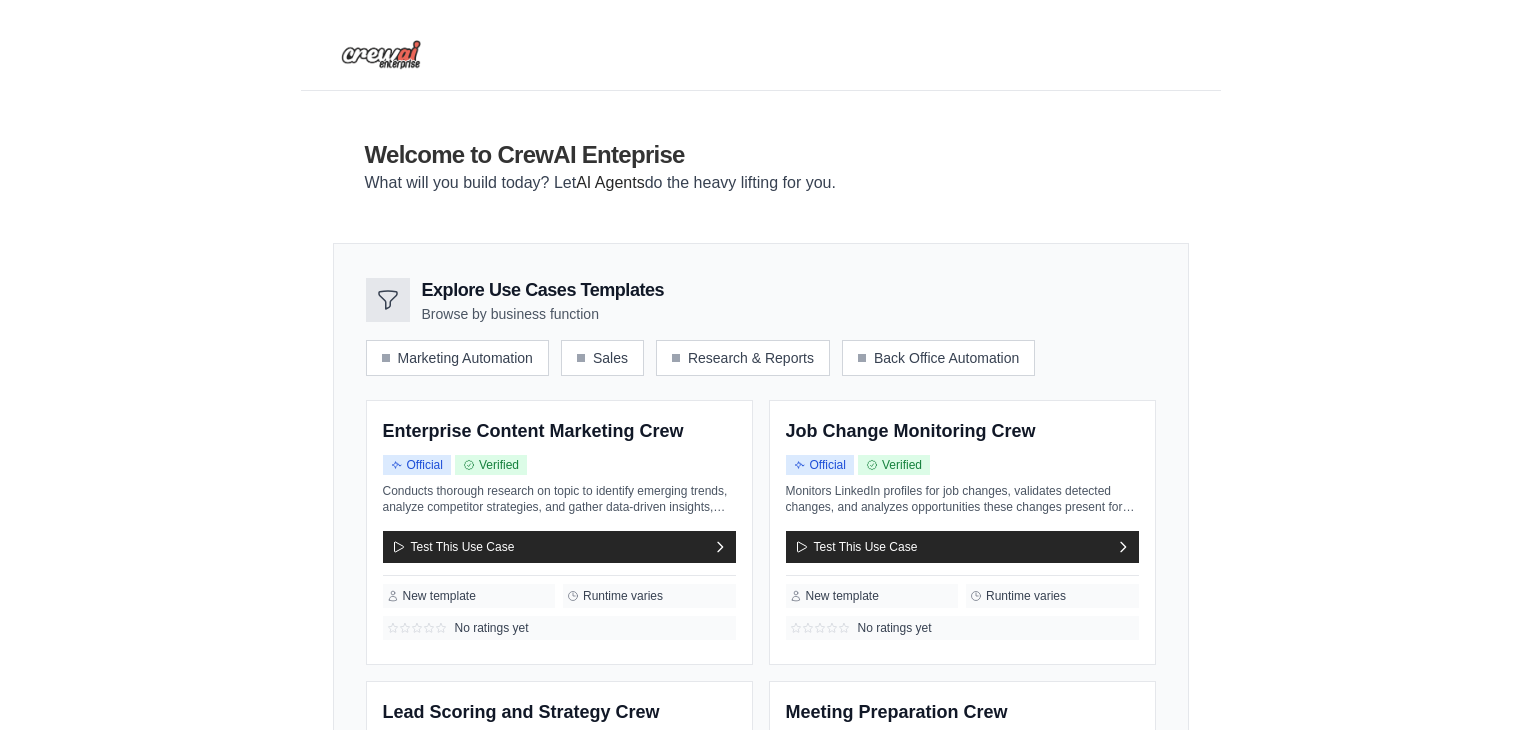 scroll, scrollTop: 0, scrollLeft: 0, axis: both 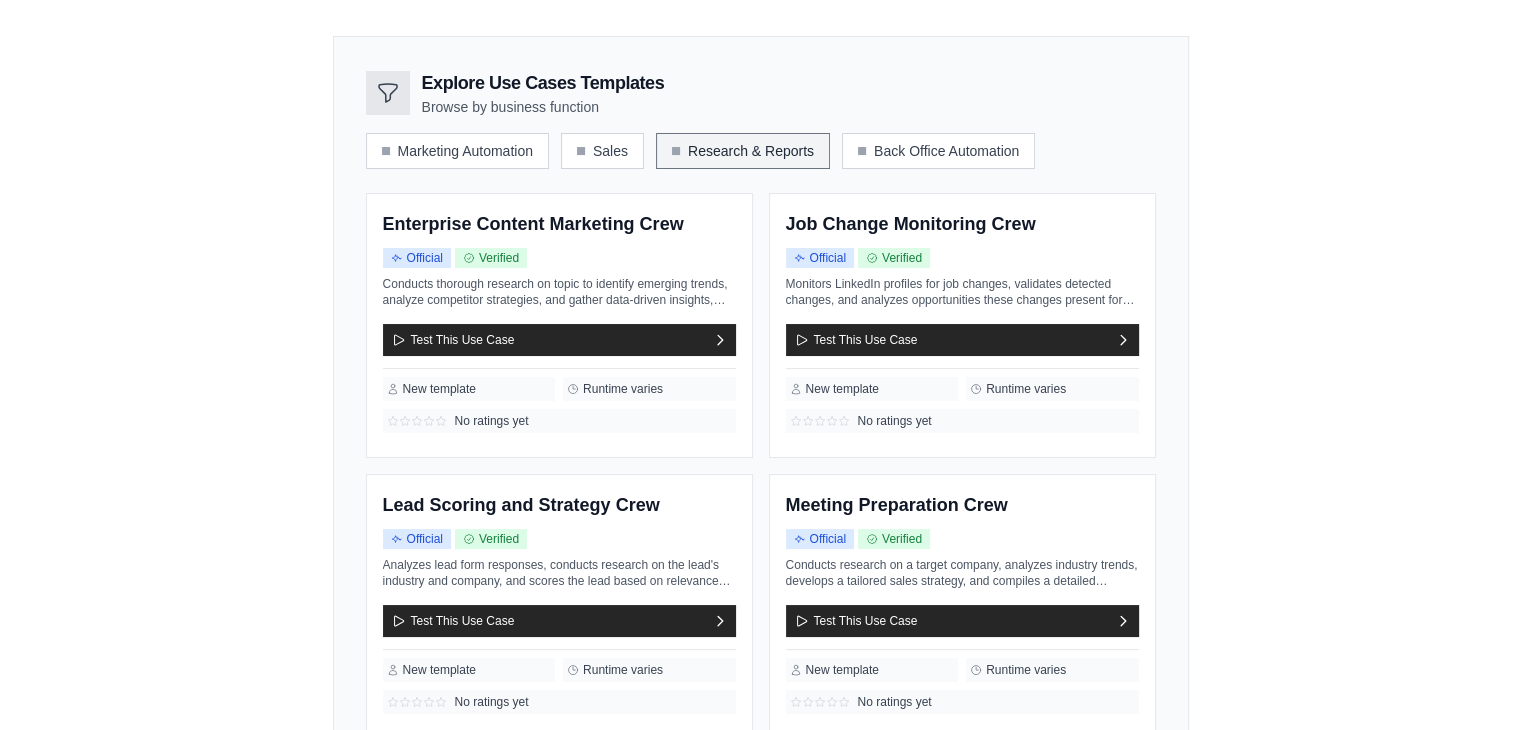 click on "Research & Reports" at bounding box center (743, 151) 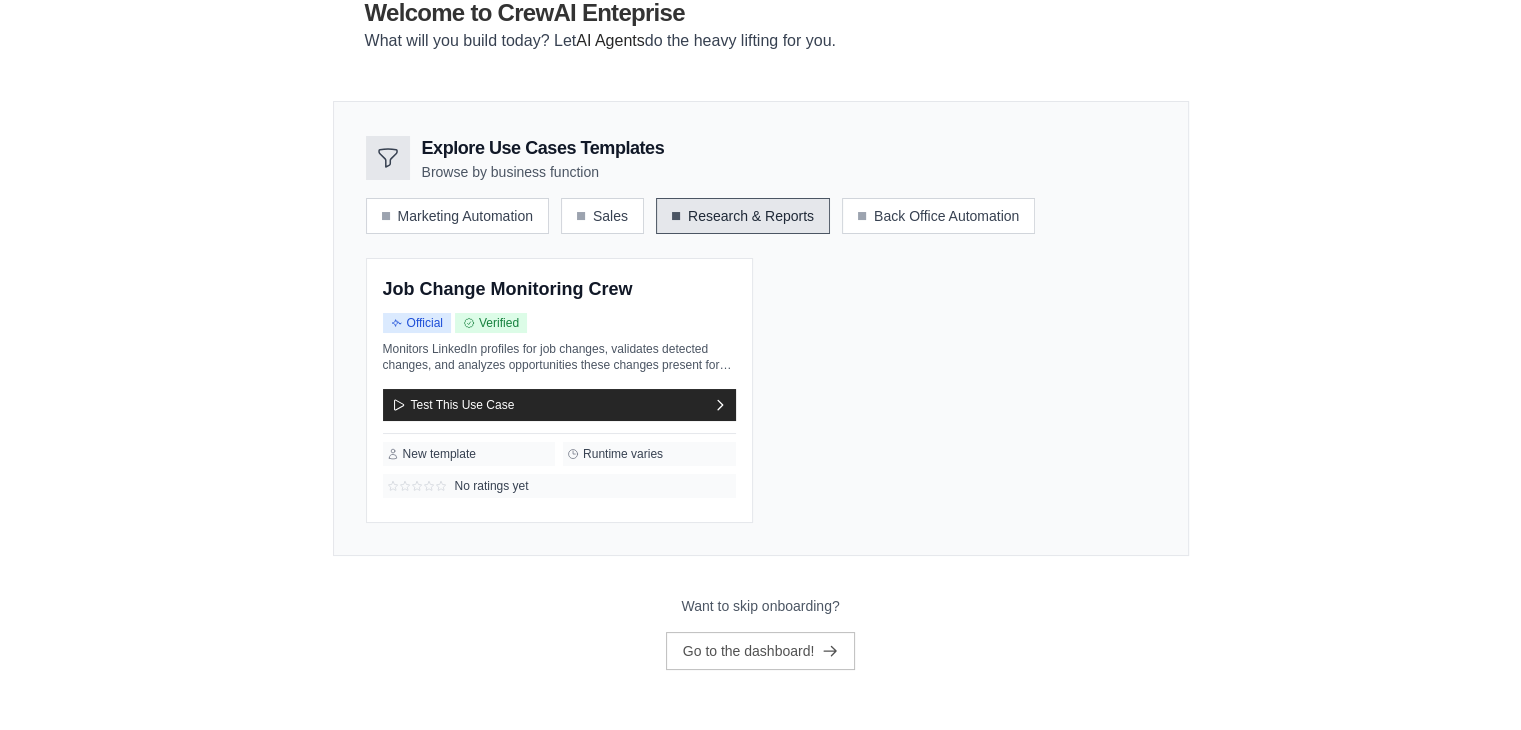 scroll, scrollTop: 111, scrollLeft: 0, axis: vertical 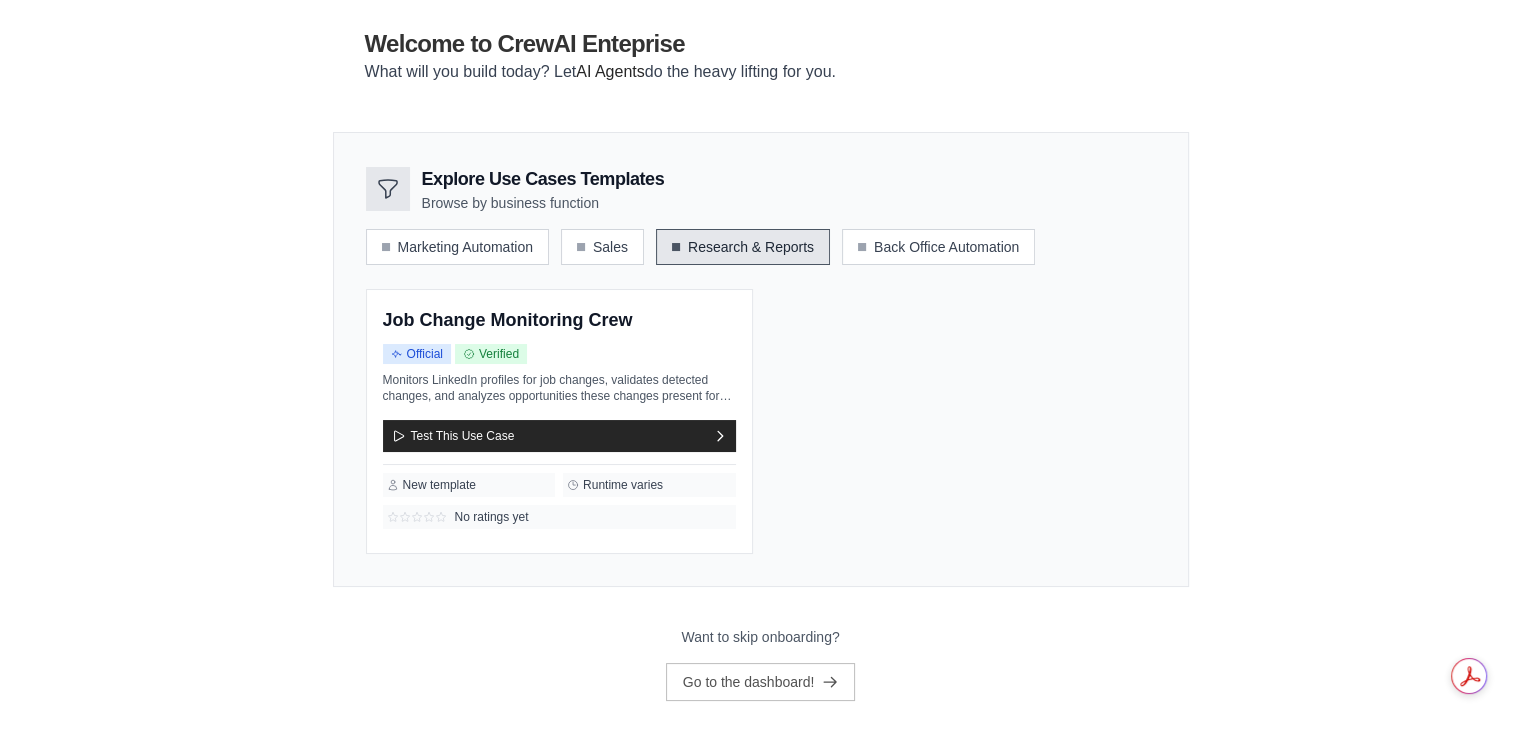click on "Want to skip onboarding?" at bounding box center (760, 637) 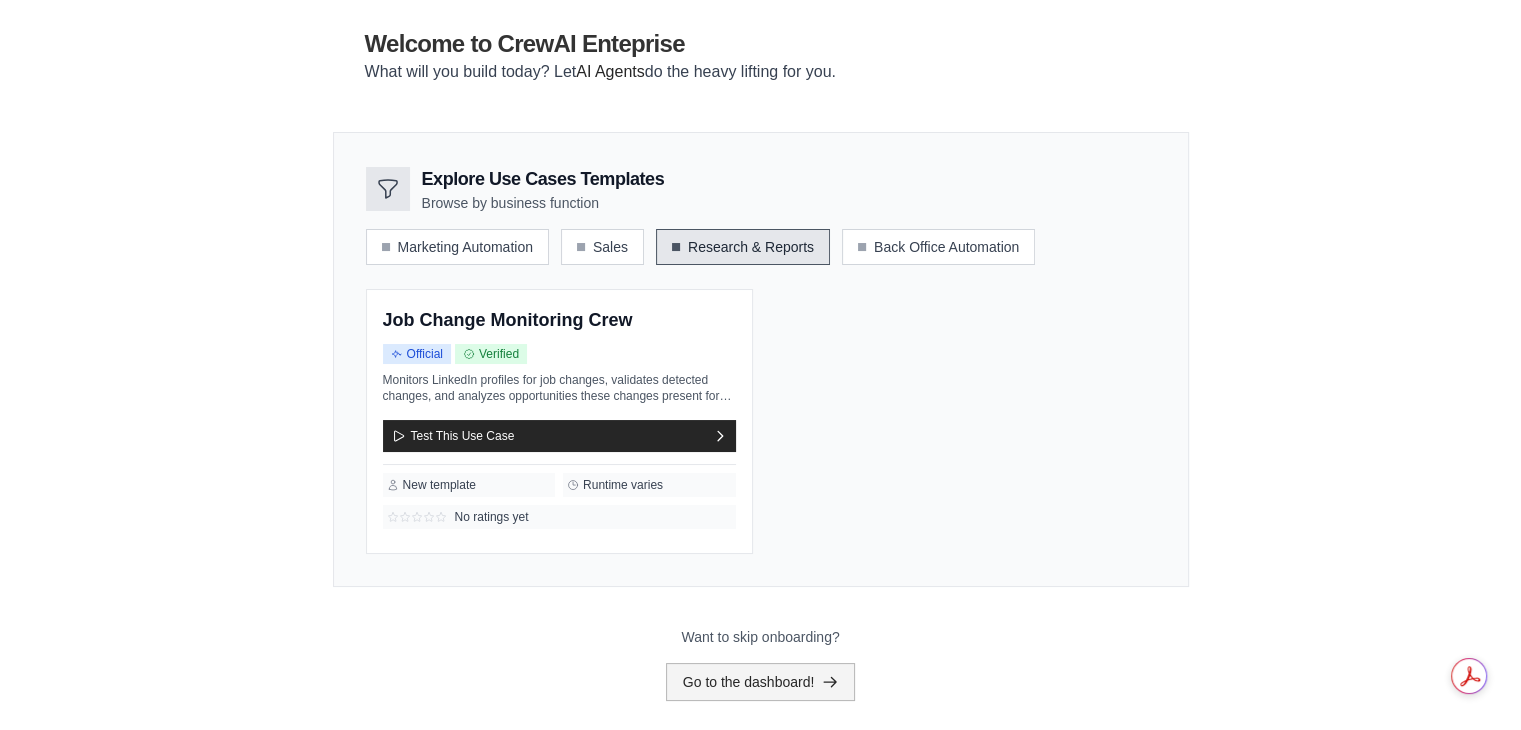 click on "Go to the dashboard!" at bounding box center [761, 682] 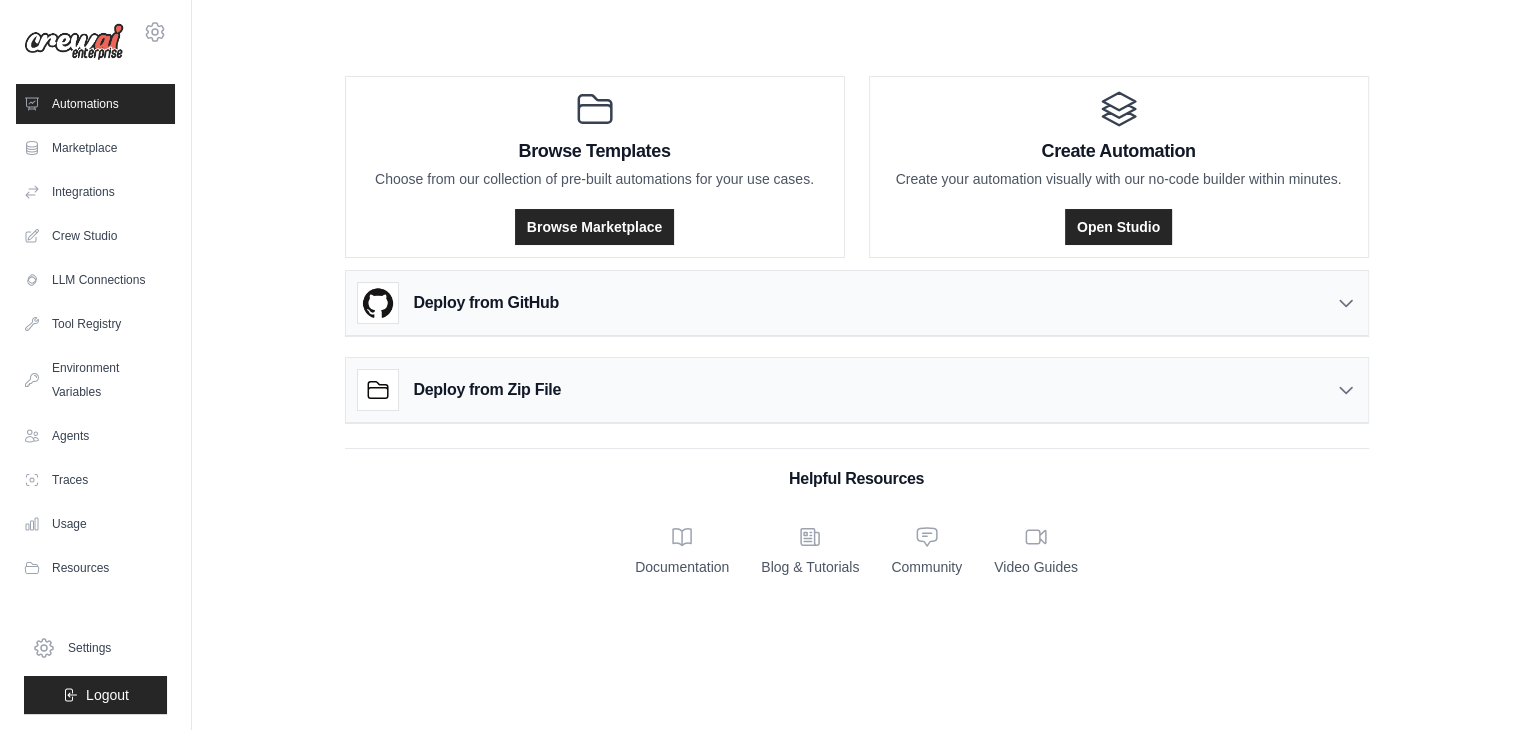scroll, scrollTop: 0, scrollLeft: 0, axis: both 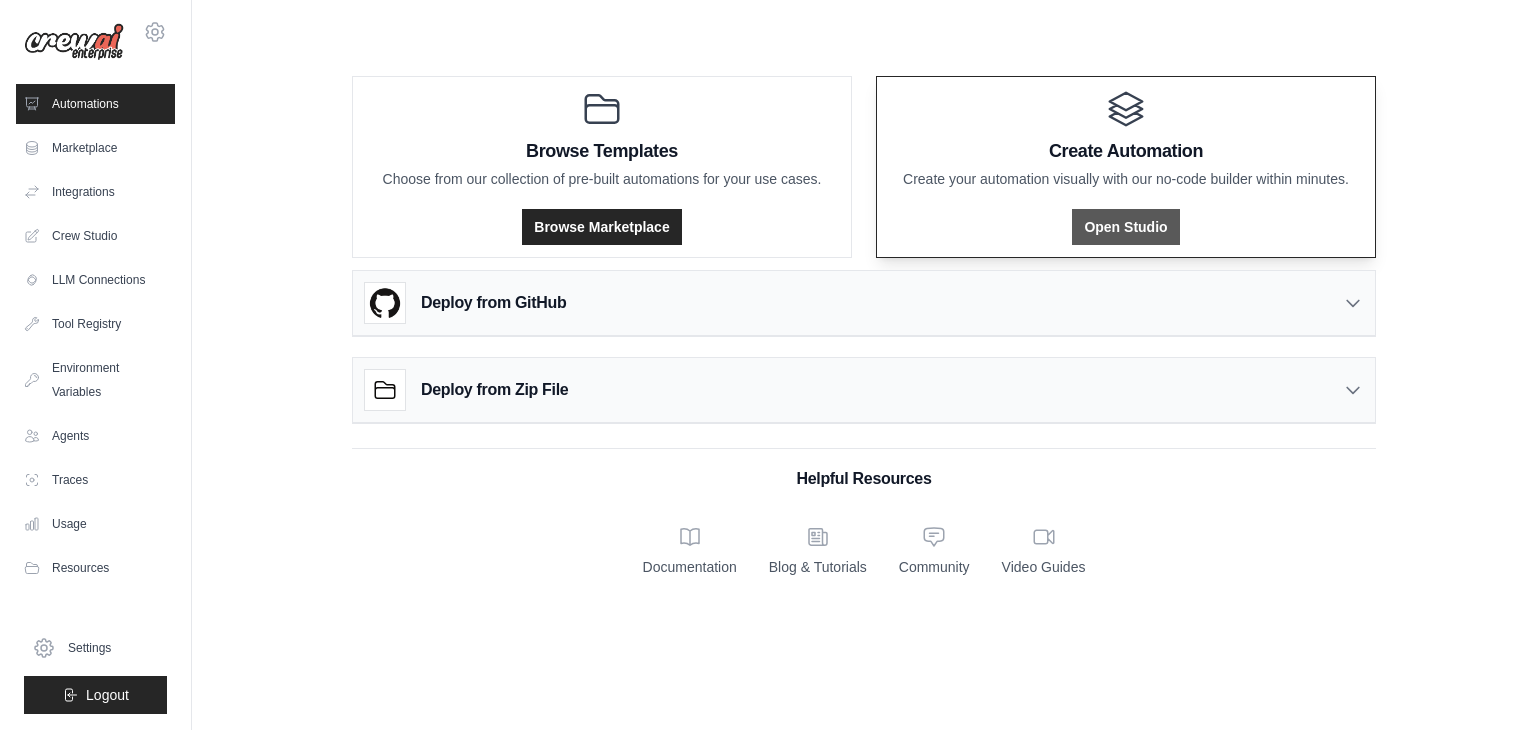 click on "Open Studio" at bounding box center [1125, 227] 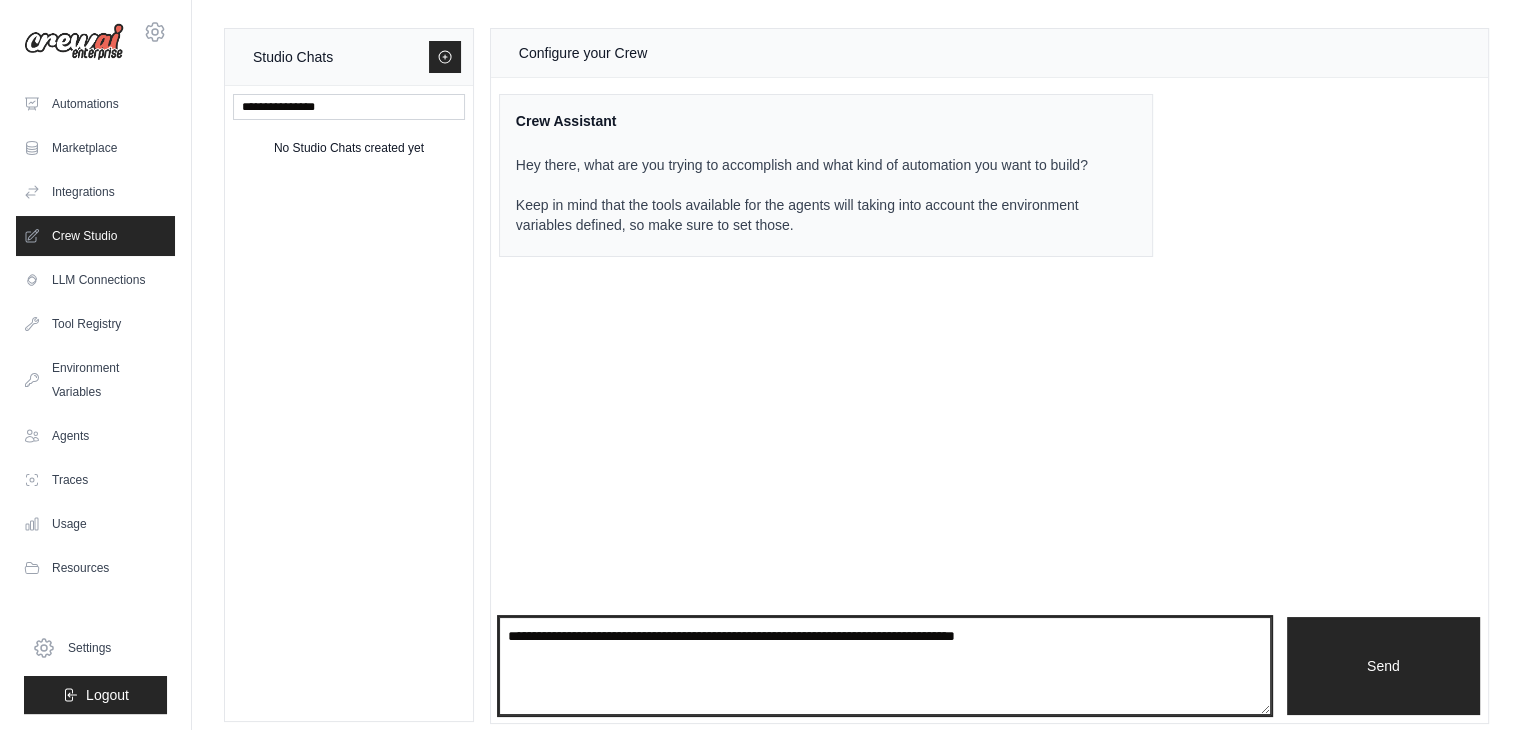 click at bounding box center (885, 666) 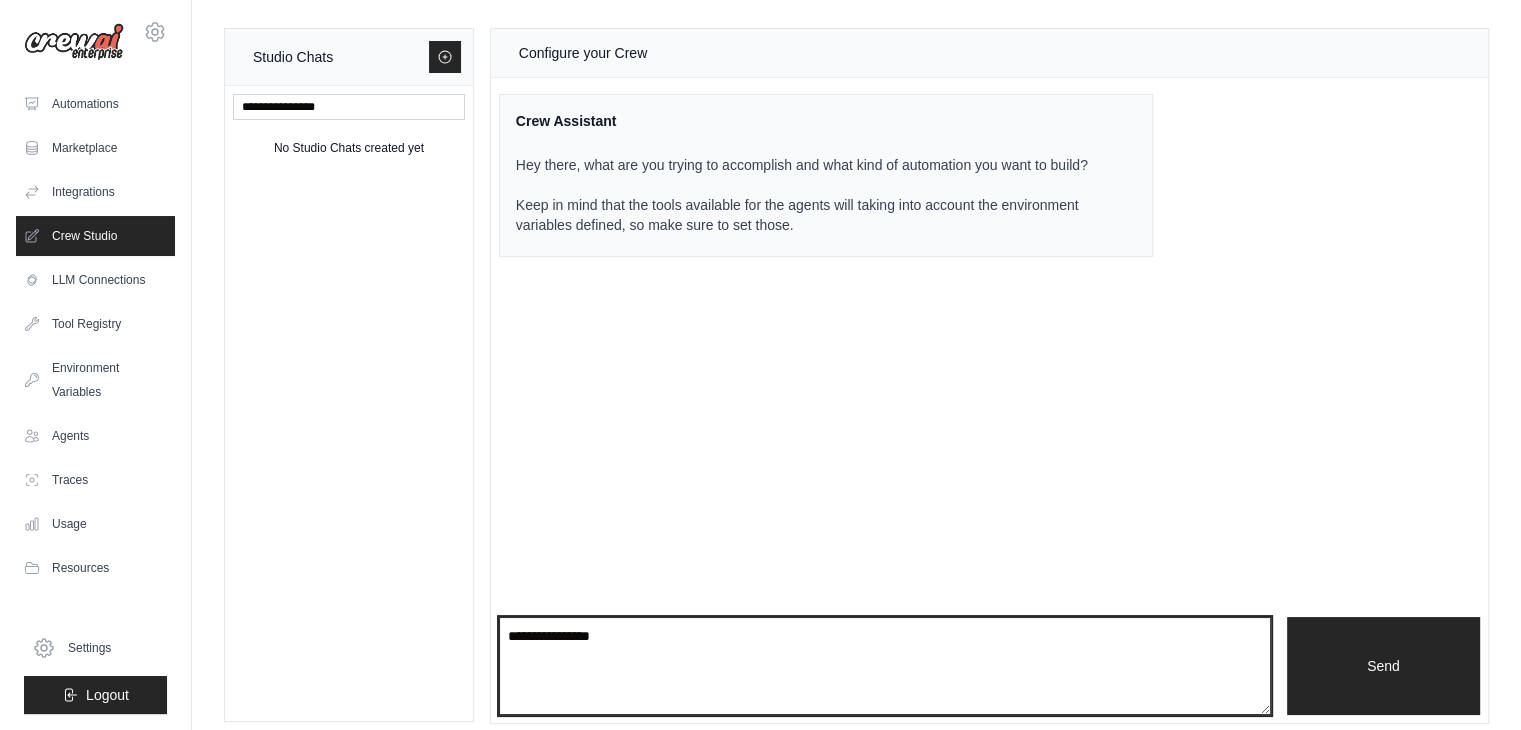click on "**********" at bounding box center (885, 666) 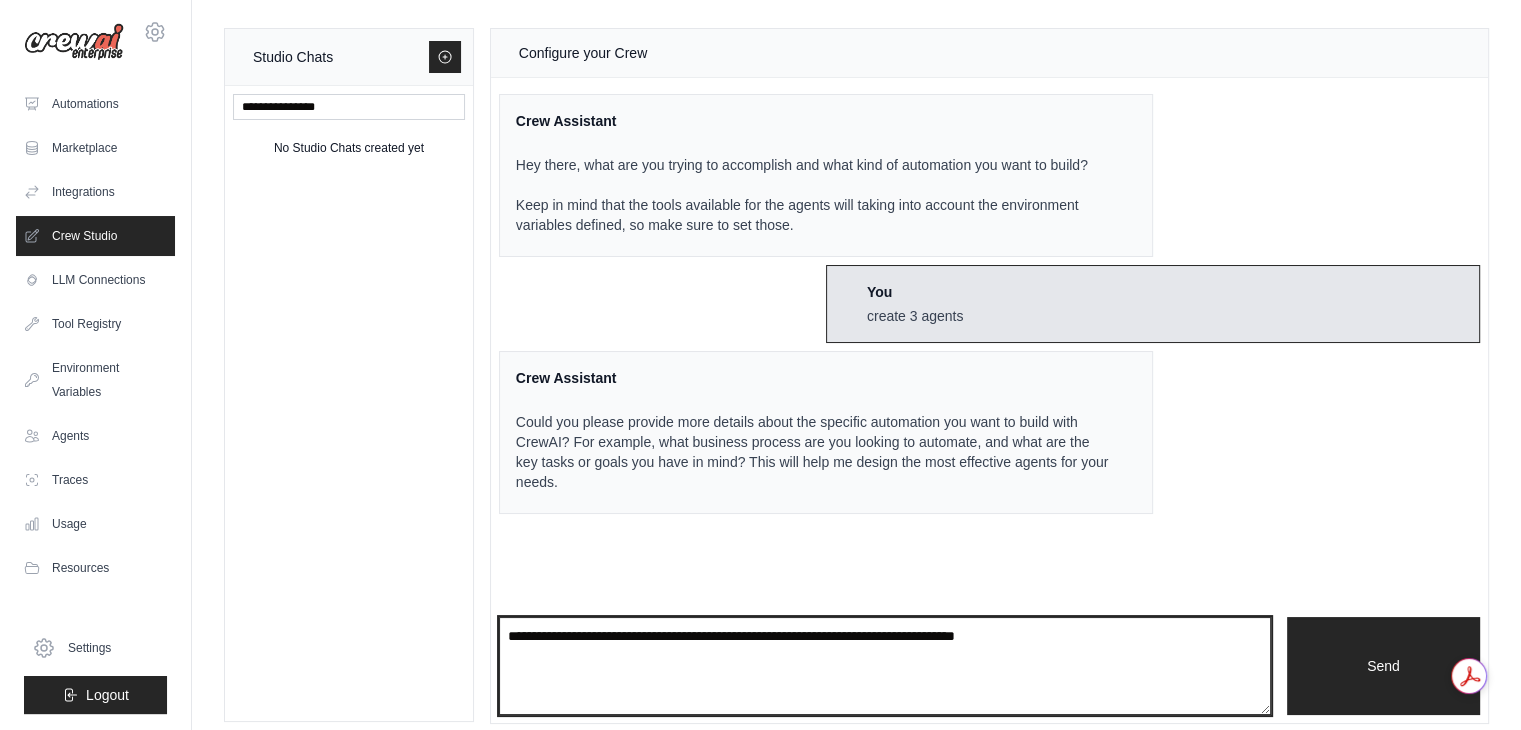 click at bounding box center [885, 666] 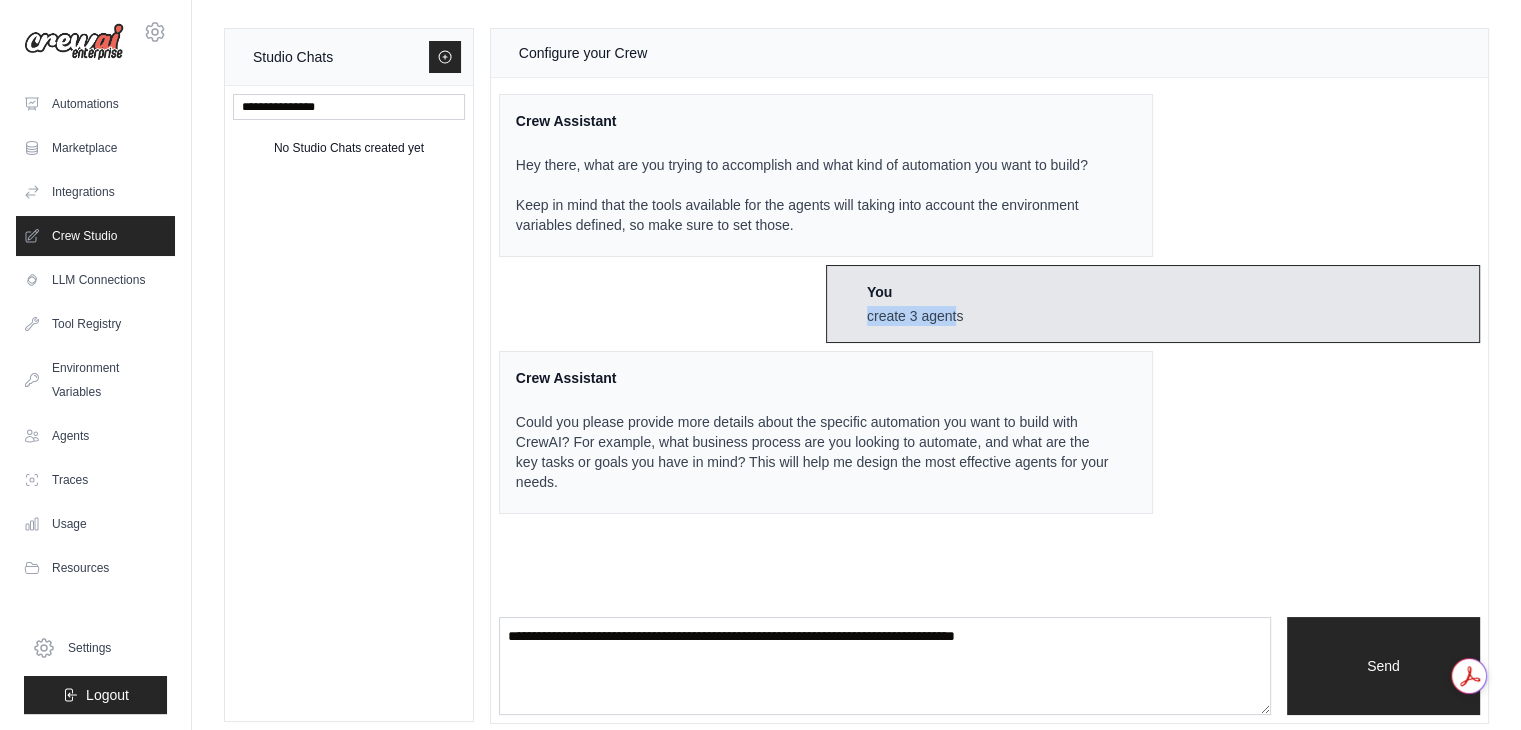 drag, startPoint x: 965, startPoint y: 337, endPoint x: 820, endPoint y: 336, distance: 145.00345 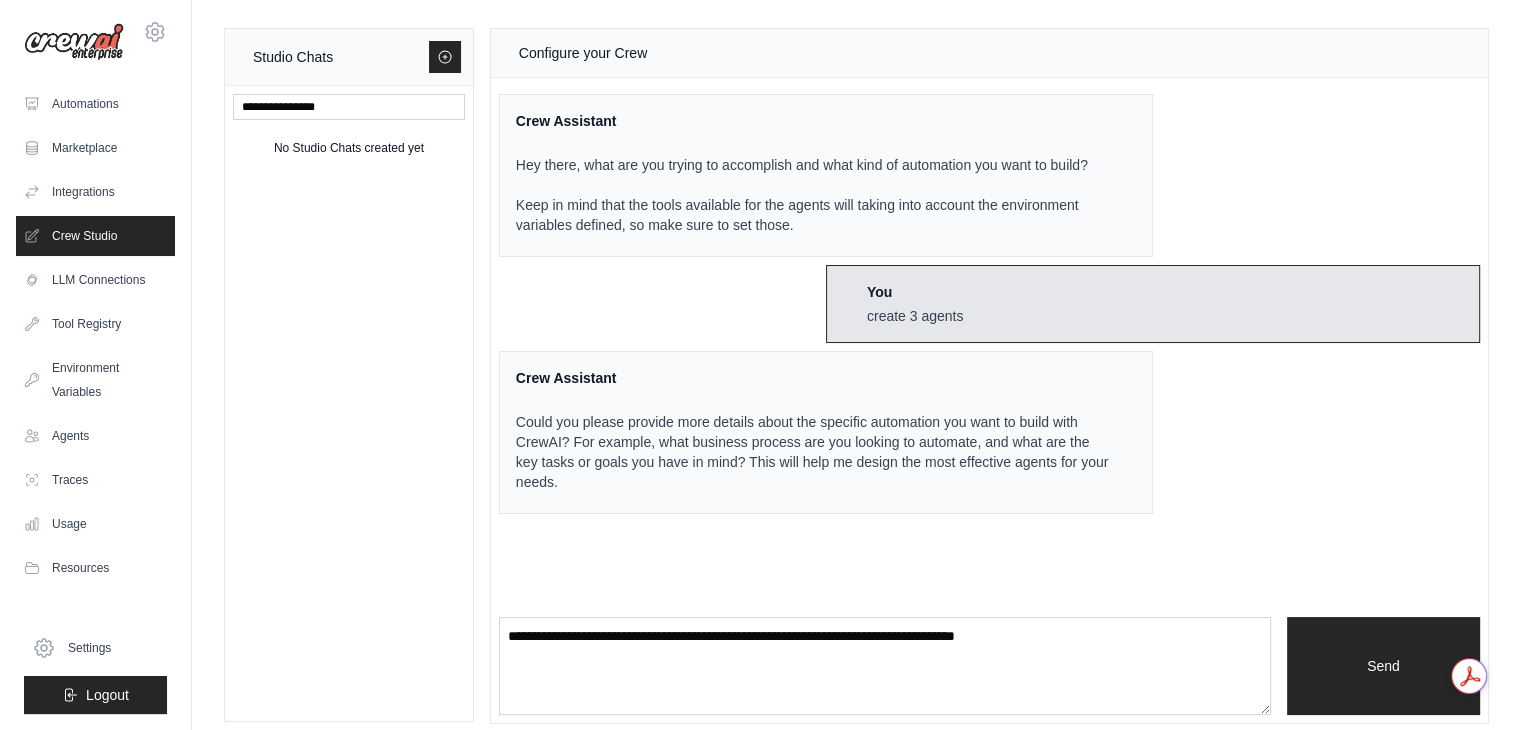 click on "You create 3 agents" at bounding box center (1153, 304) 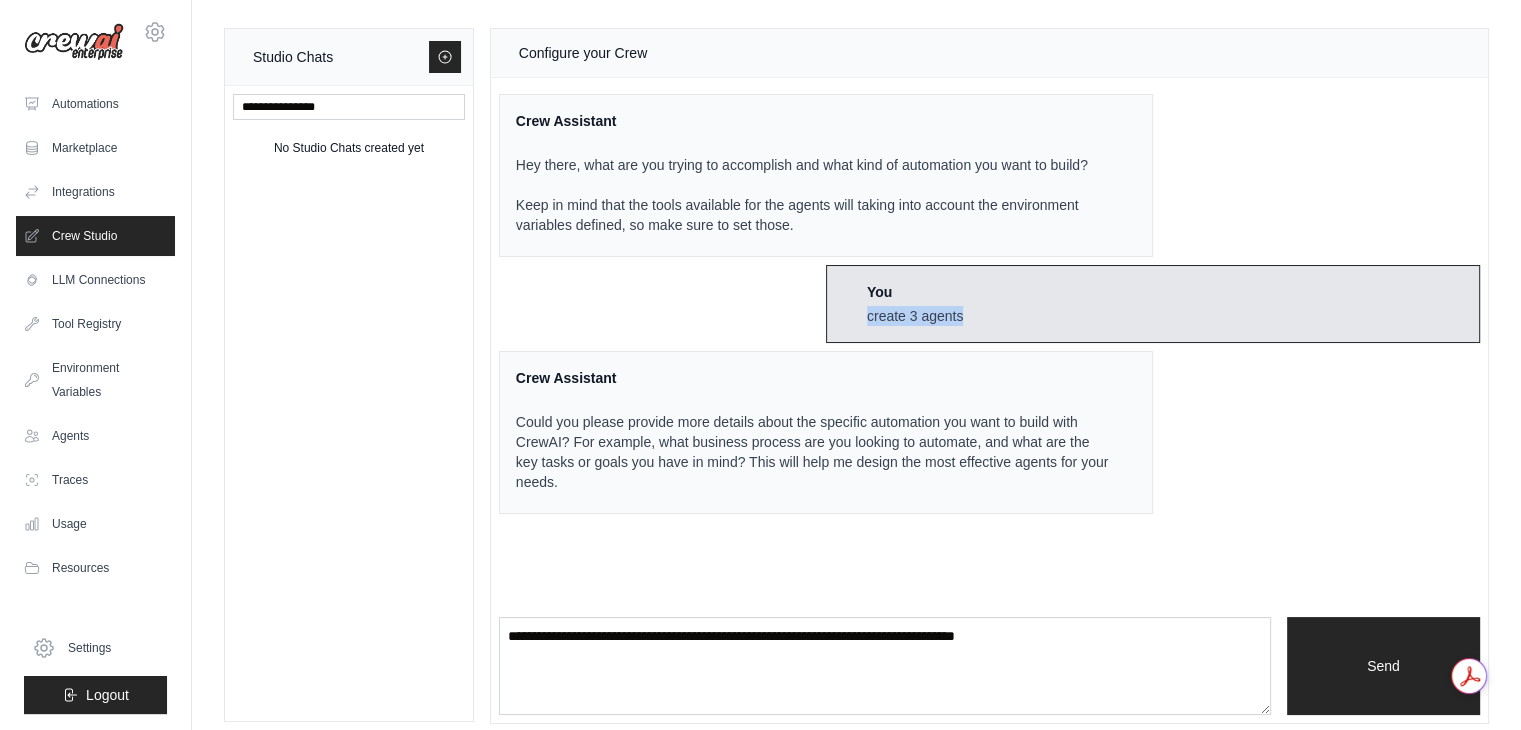 drag, startPoint x: 973, startPoint y: 335, endPoint x: 841, endPoint y: 329, distance: 132.13629 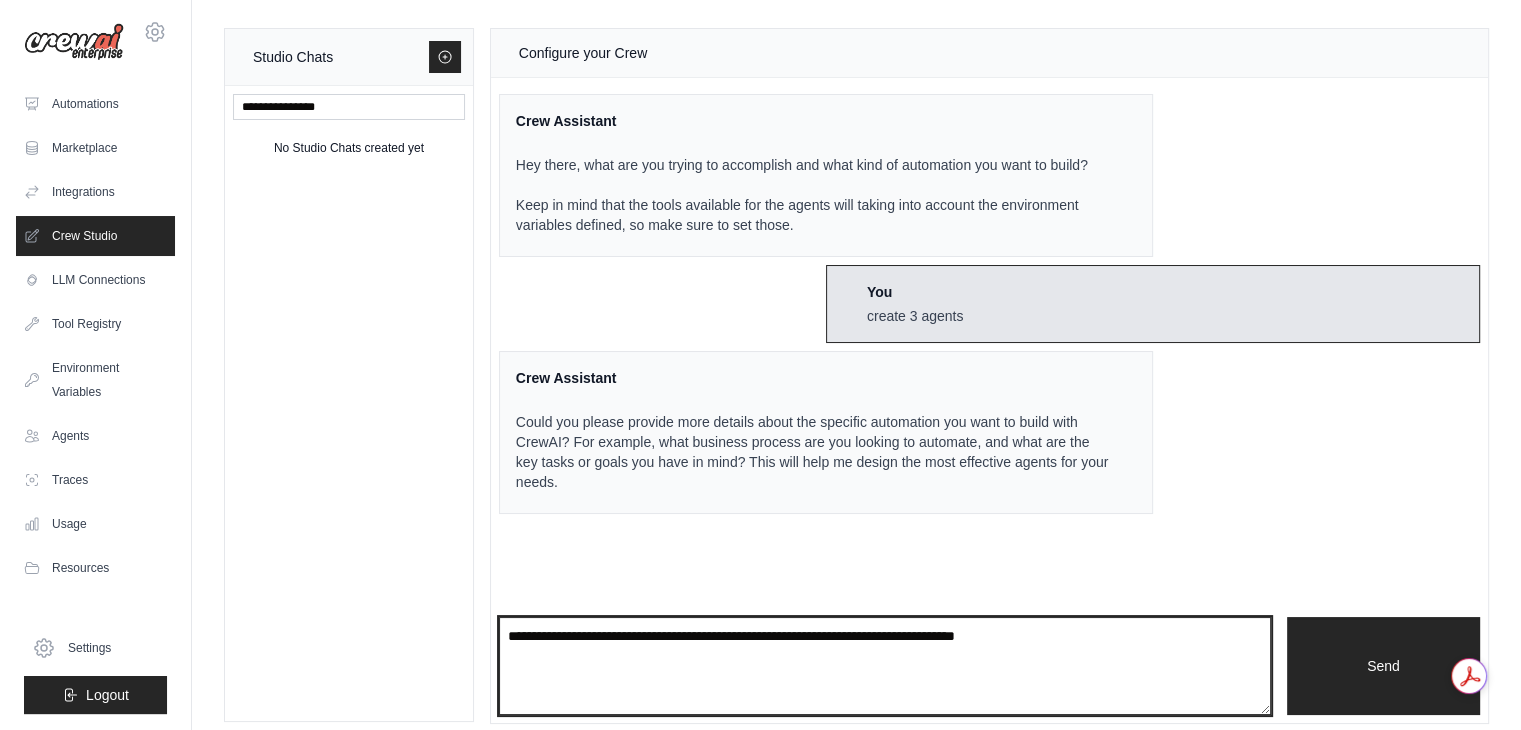 click at bounding box center [885, 666] 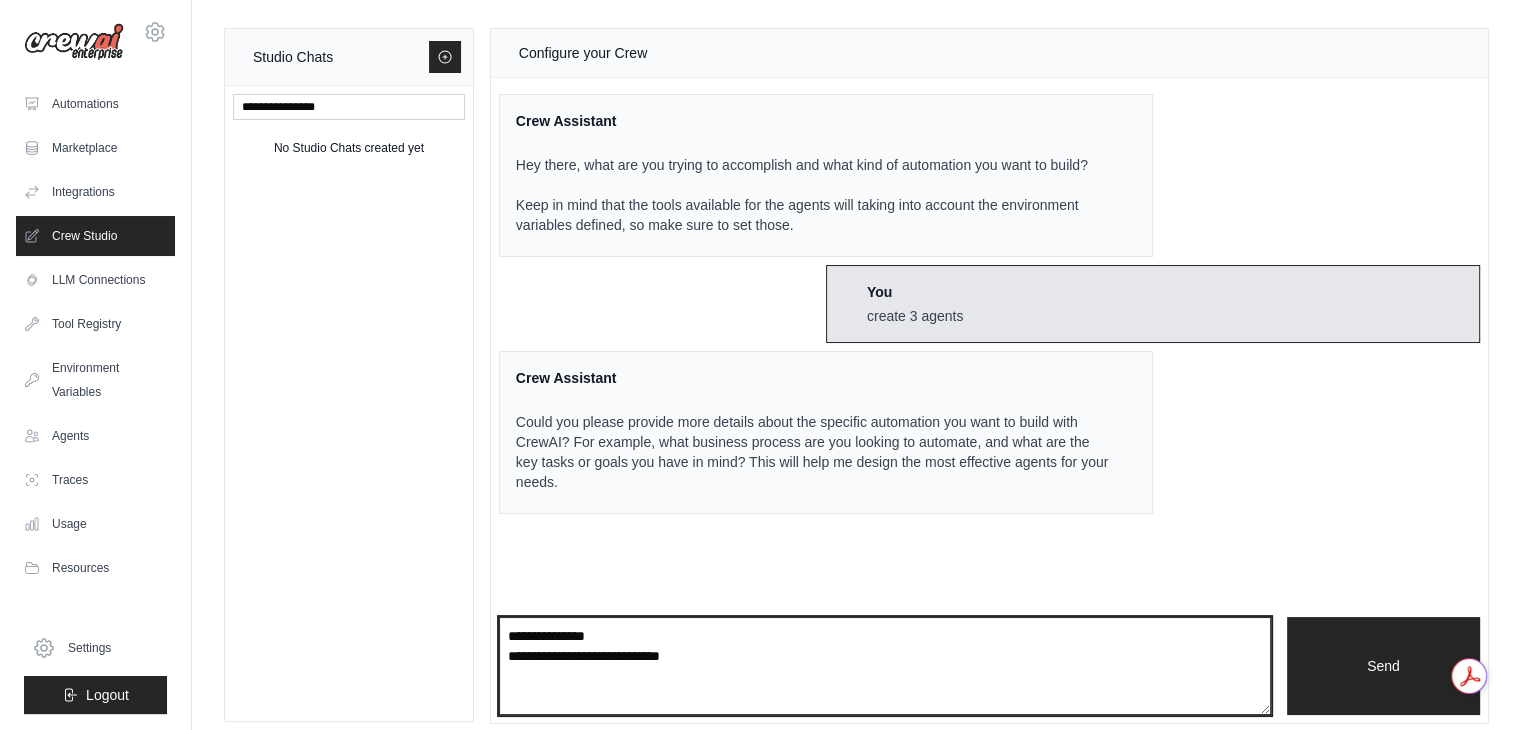 click on "**********" at bounding box center [885, 666] 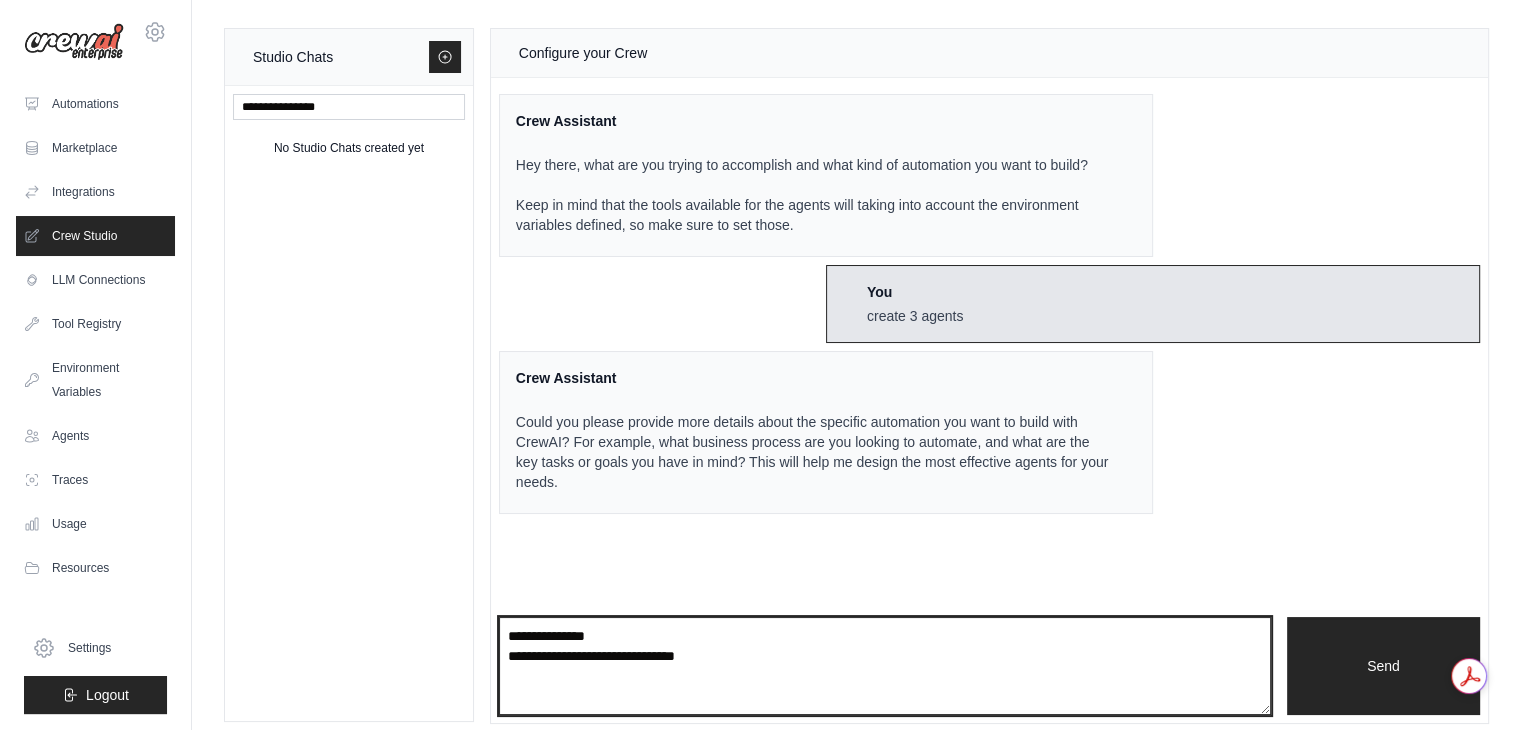 click on "**********" at bounding box center (885, 666) 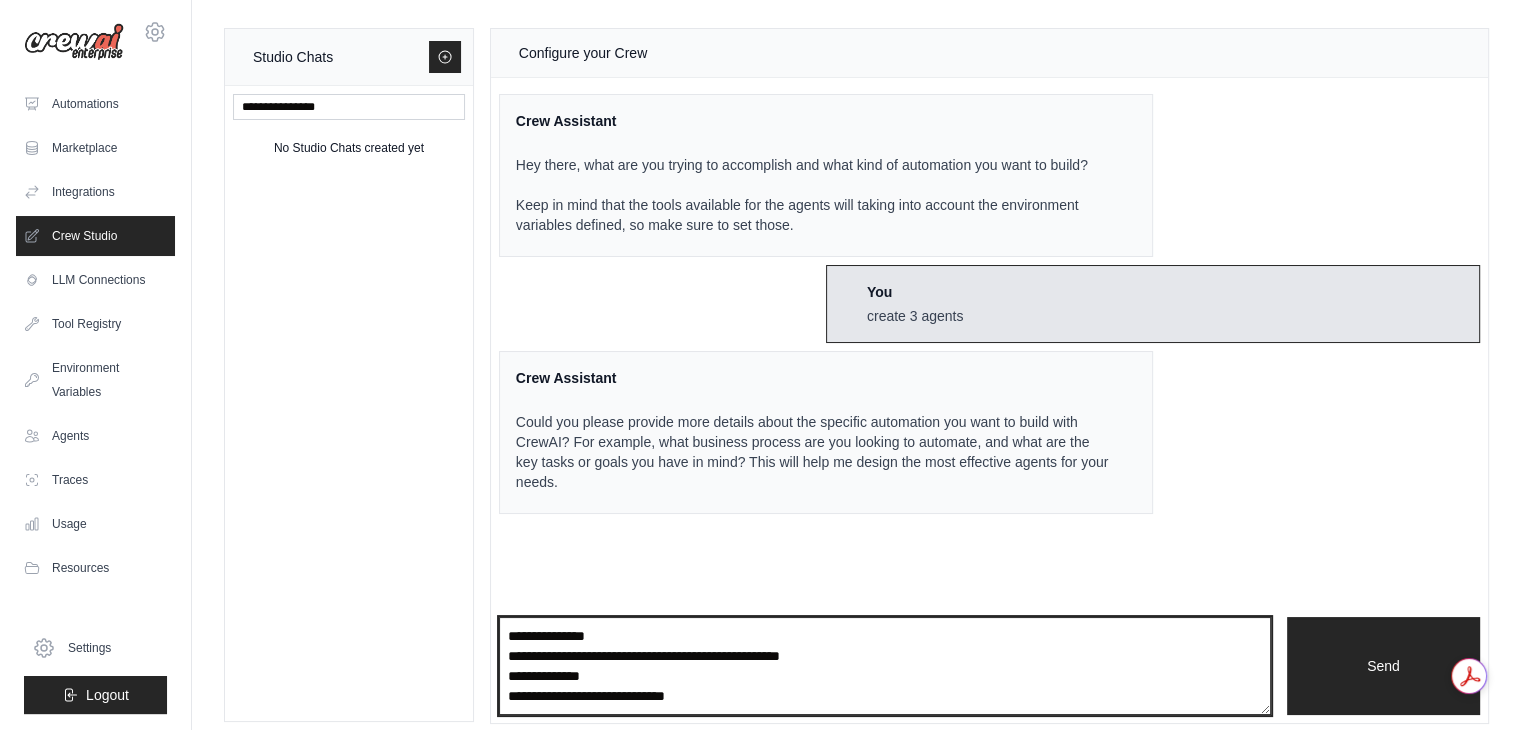 click on "**********" at bounding box center (885, 666) 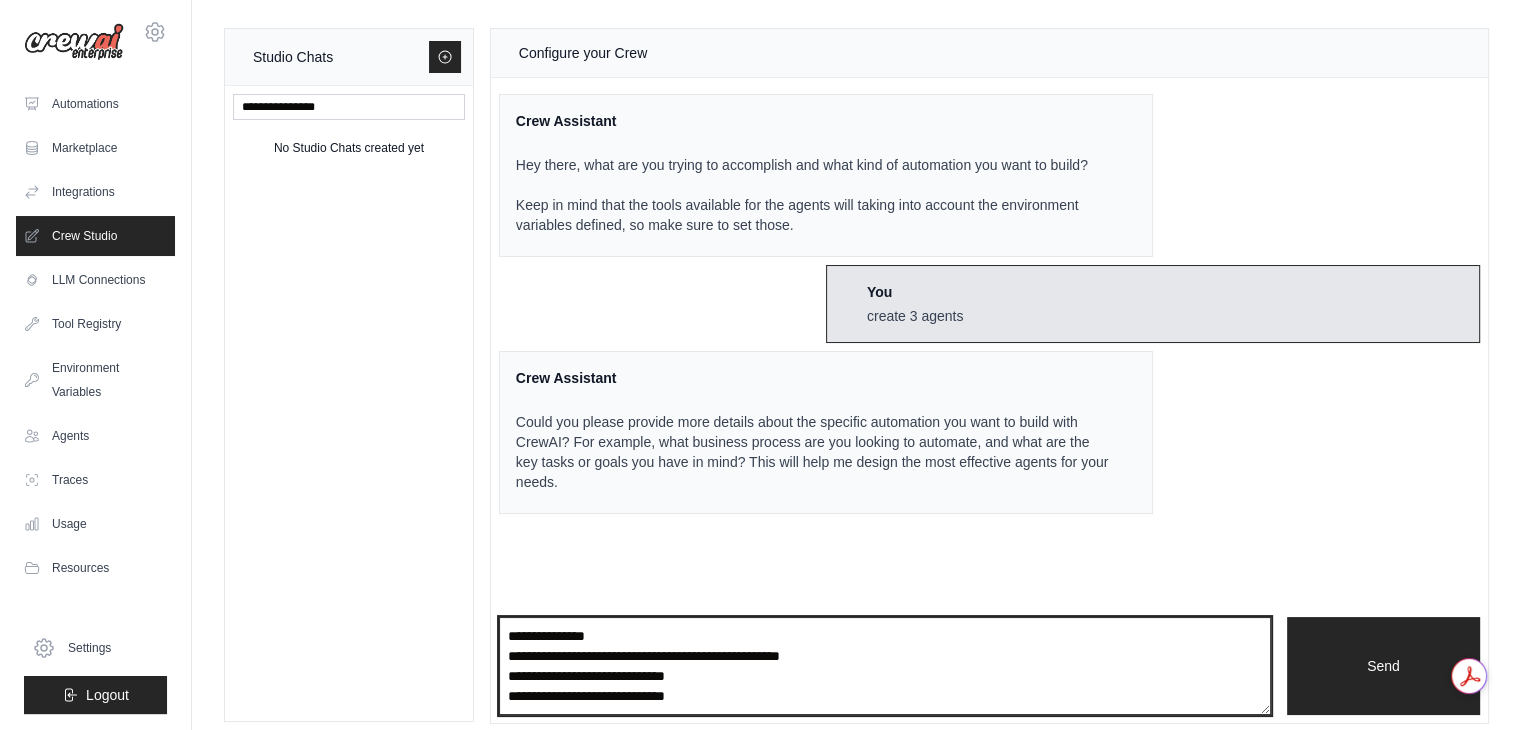 type on "**********" 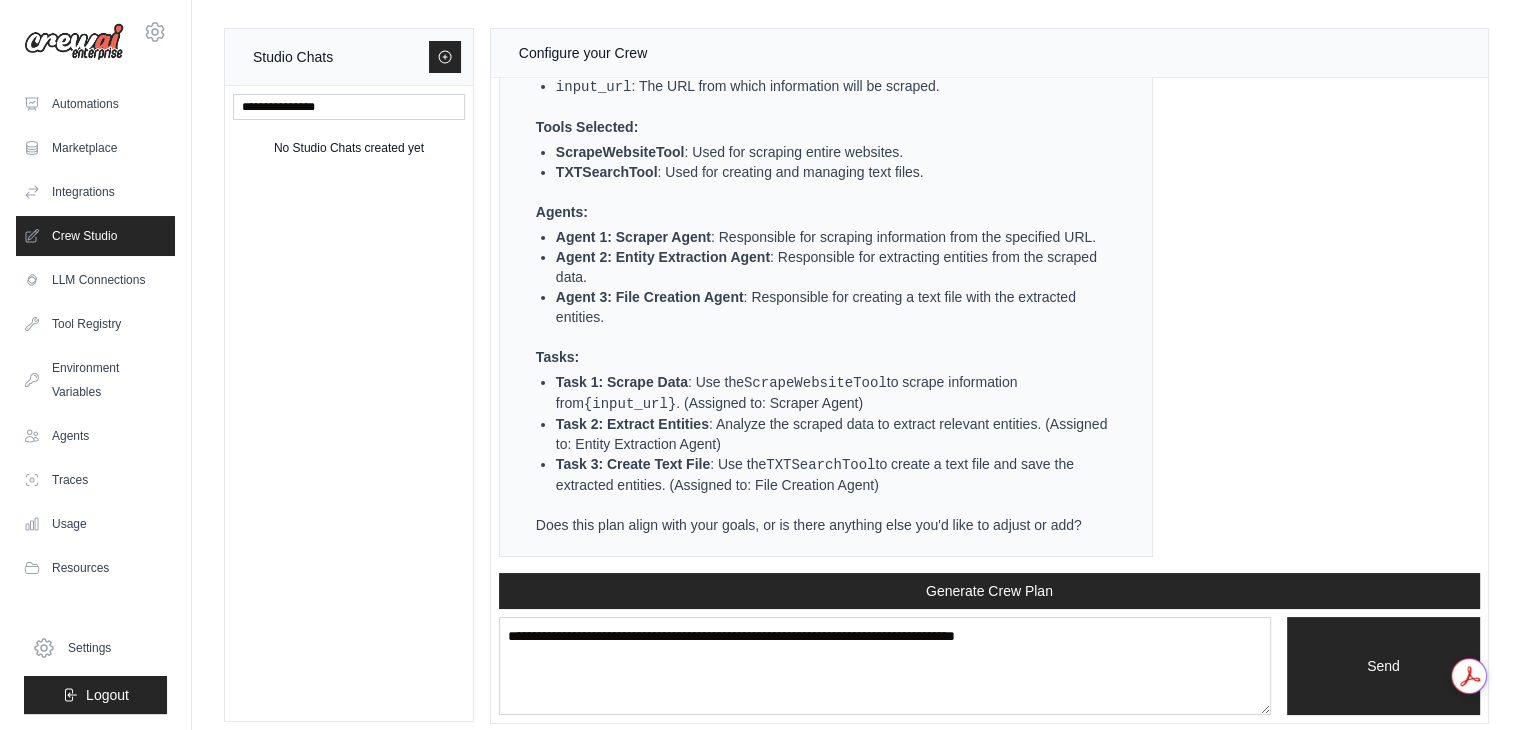 scroll, scrollTop: 919, scrollLeft: 0, axis: vertical 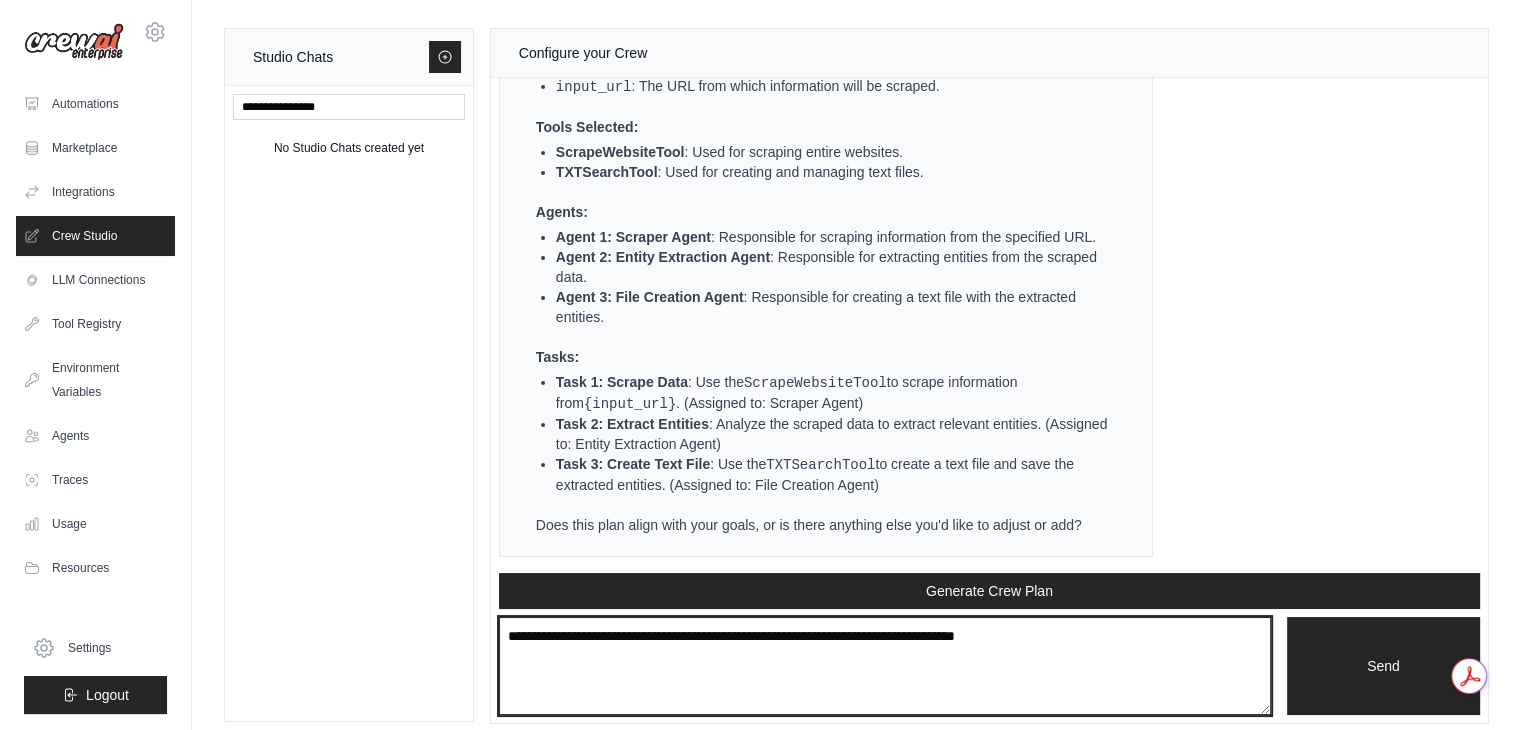 click at bounding box center (885, 666) 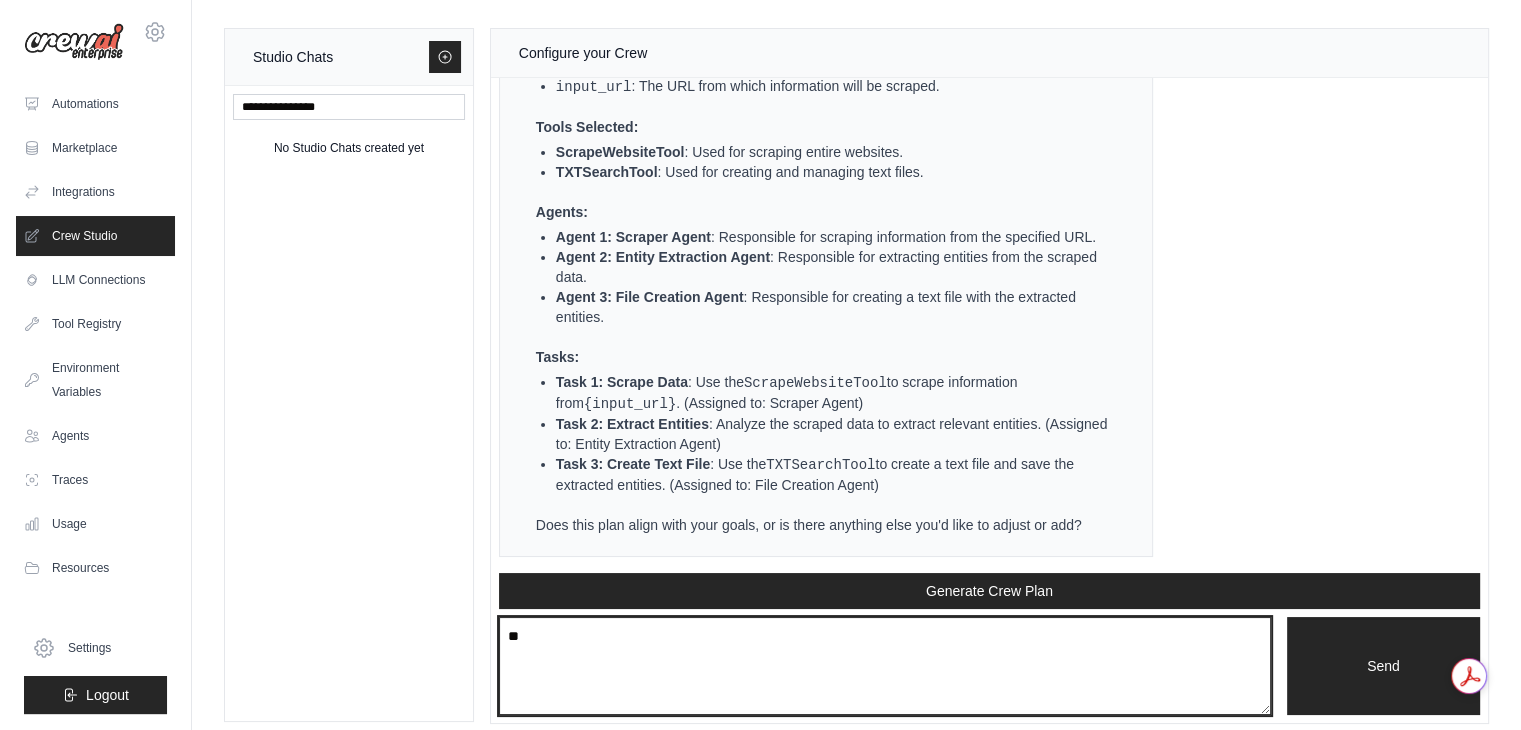 type on "*" 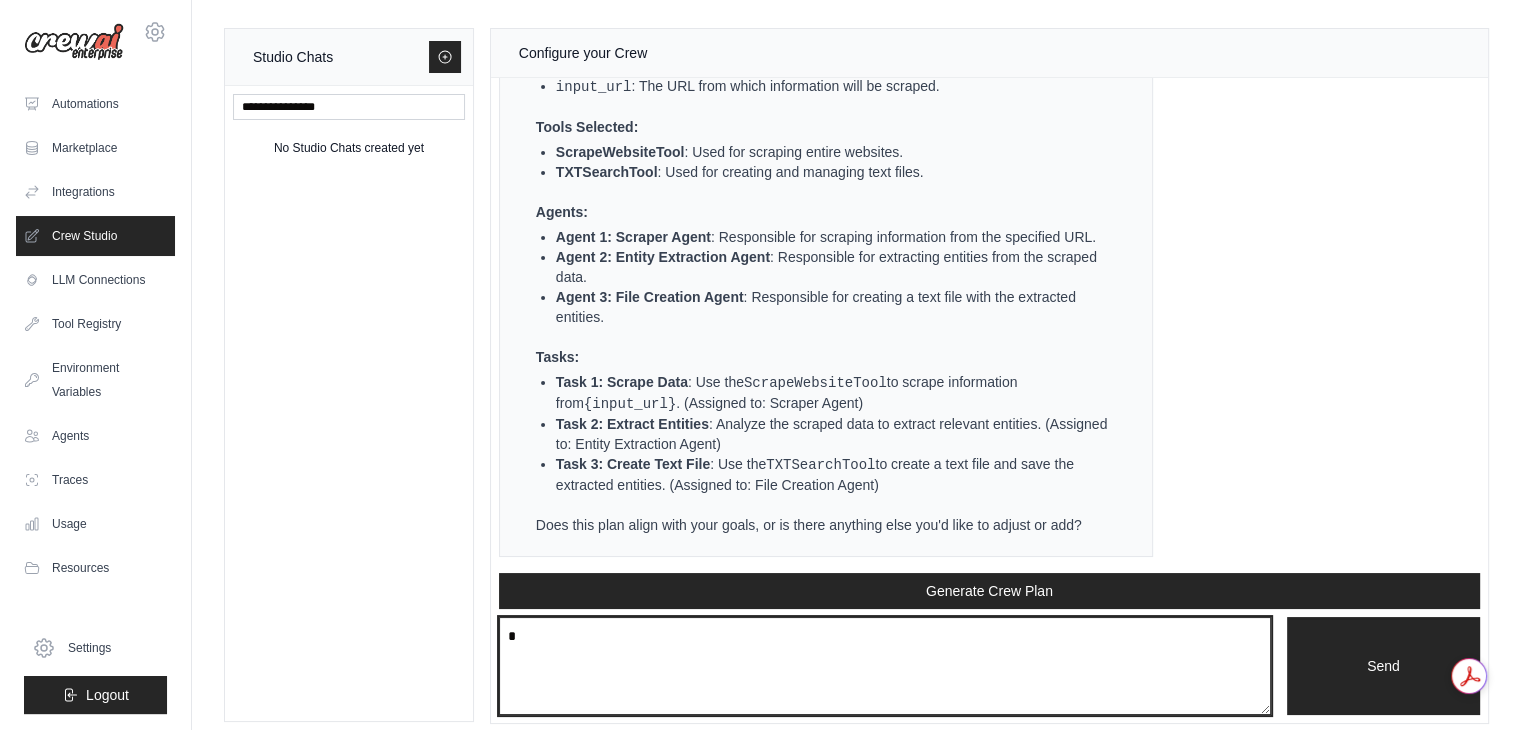 type 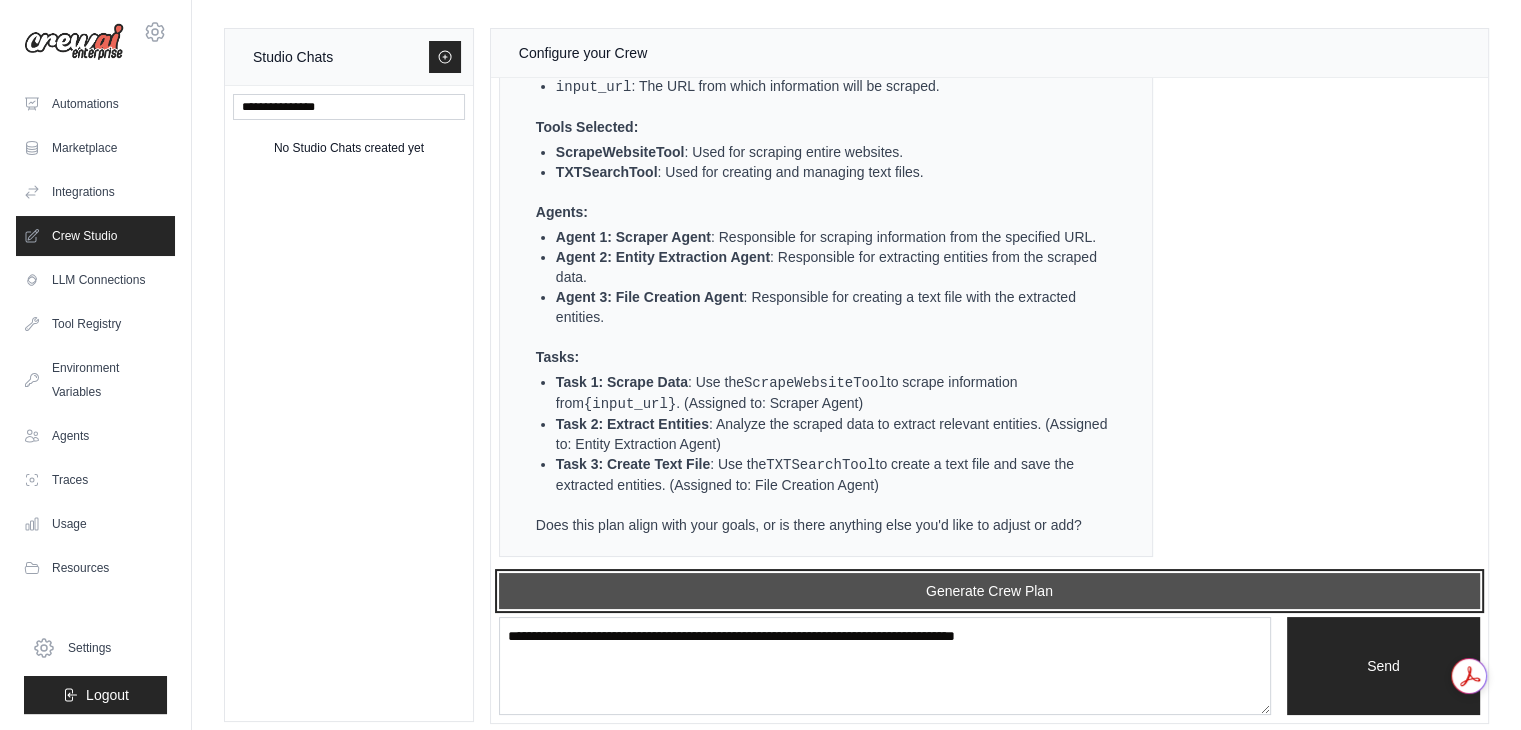 click on "Generate Crew Plan" at bounding box center [989, 591] 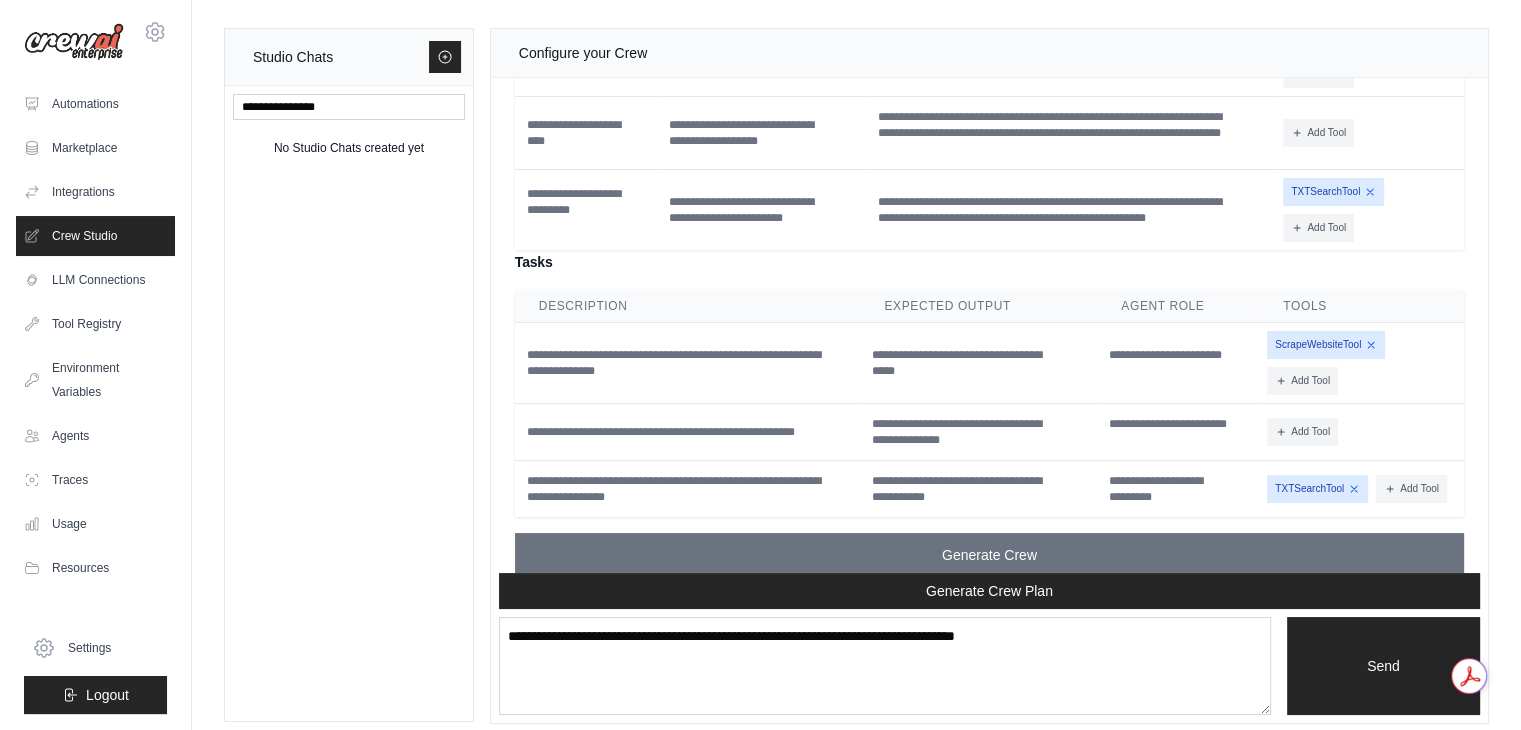 scroll, scrollTop: 1772, scrollLeft: 0, axis: vertical 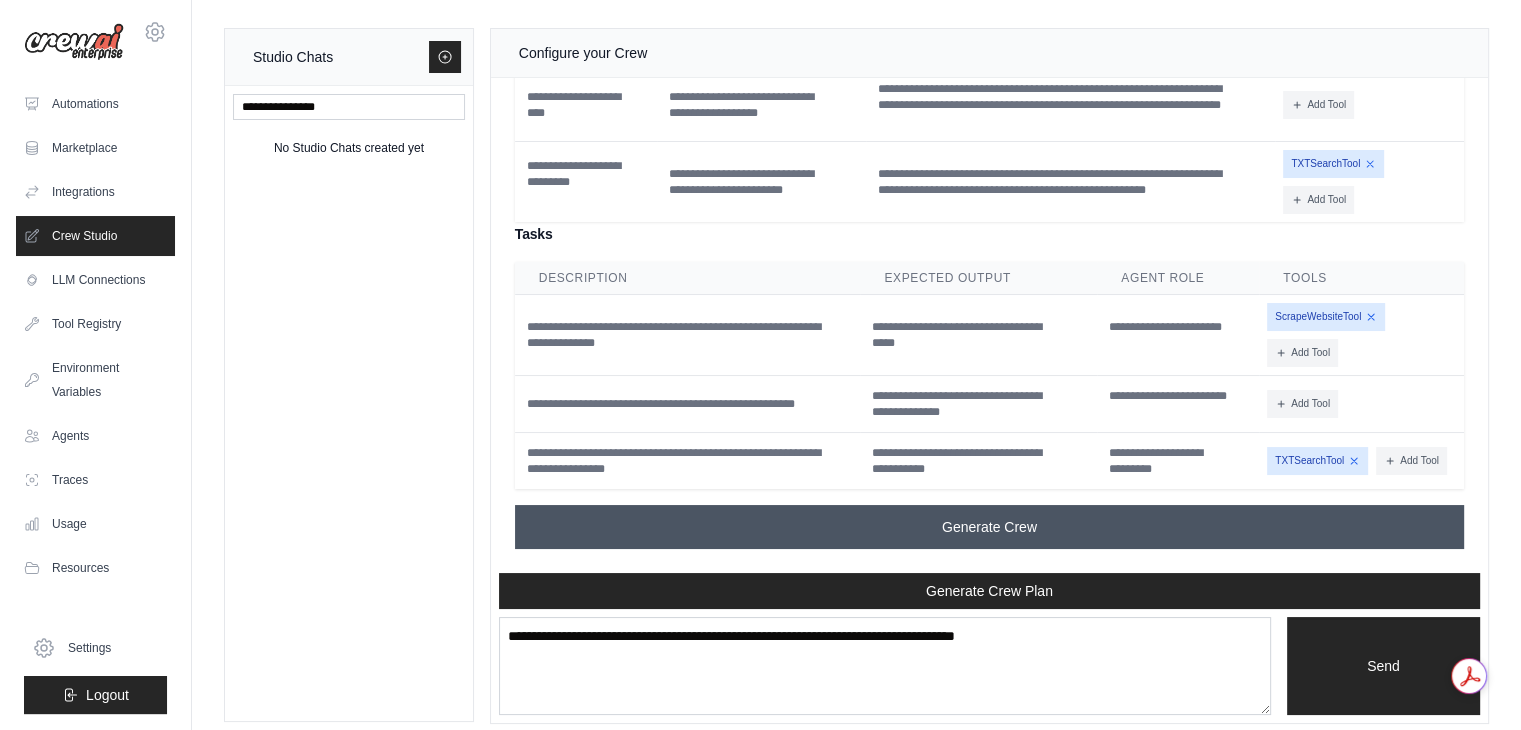 click on "Generate Crew" at bounding box center [989, 527] 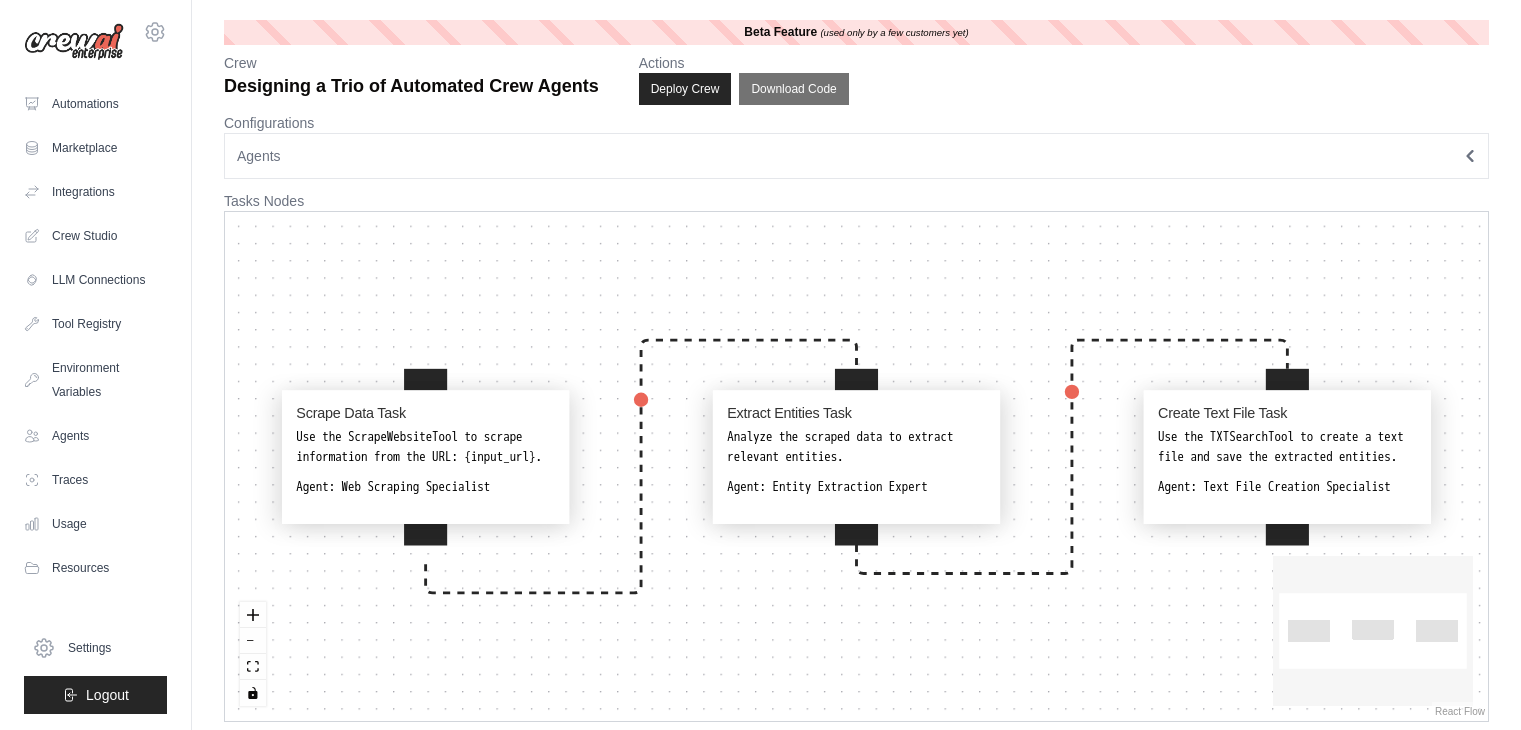scroll, scrollTop: 0, scrollLeft: 0, axis: both 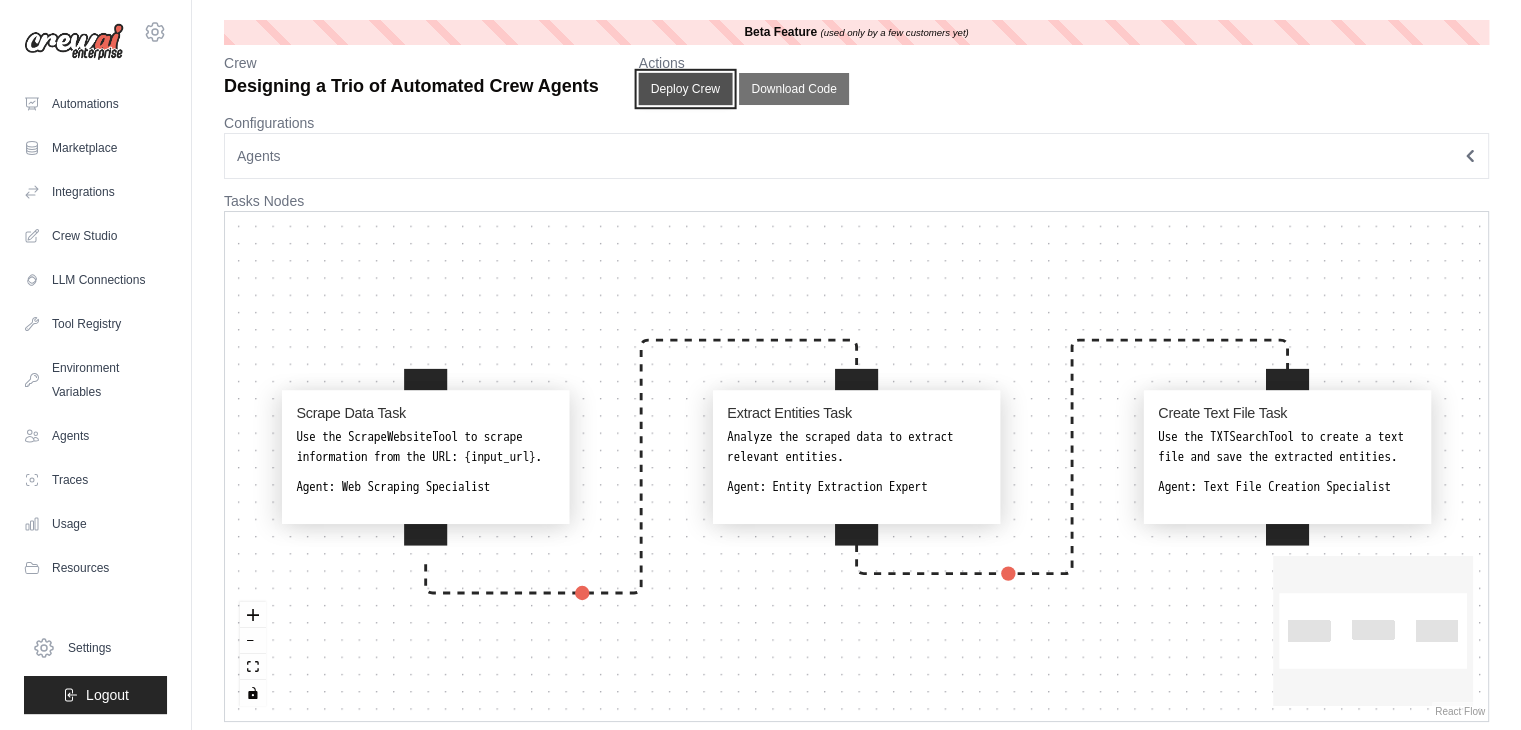click on "Deploy Crew" at bounding box center (685, 89) 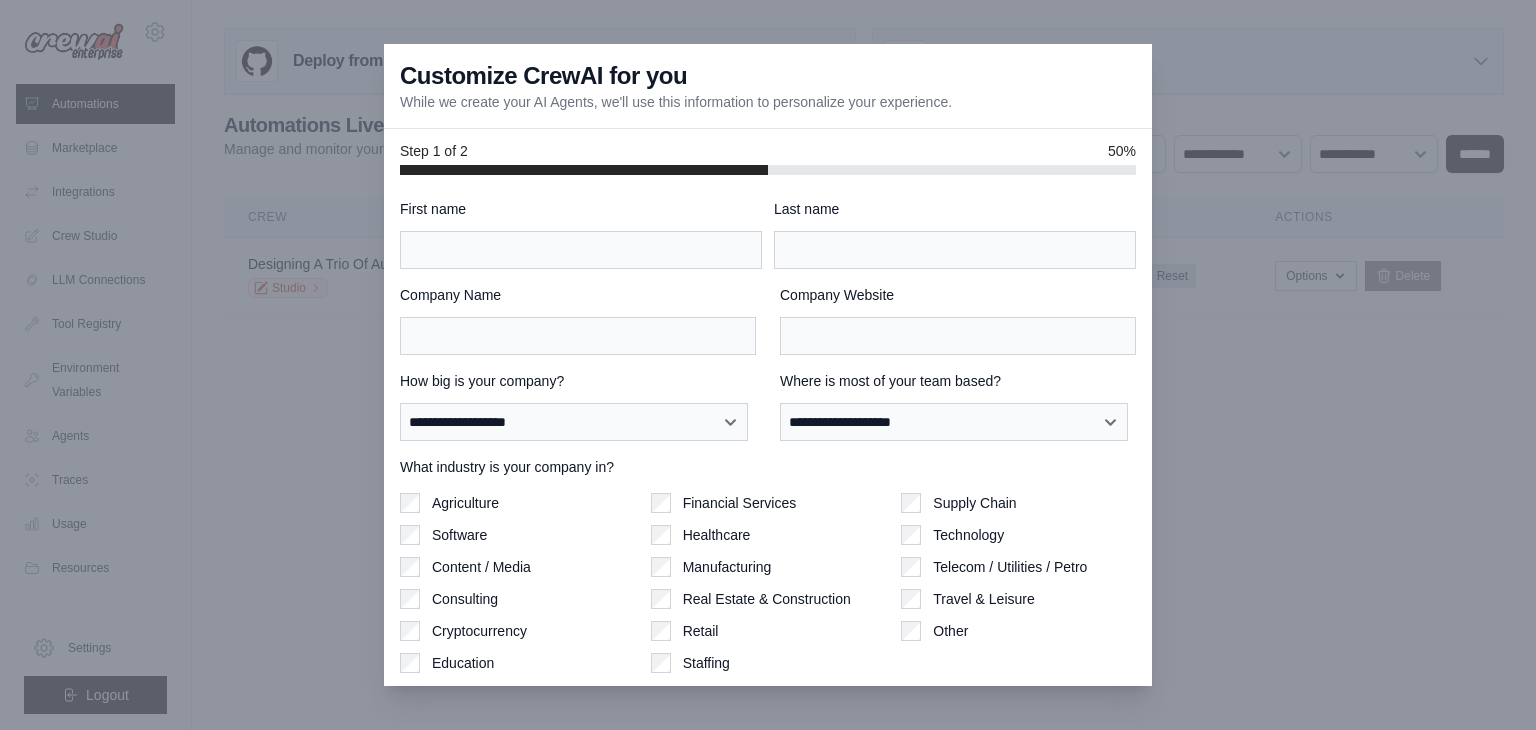 scroll, scrollTop: 0, scrollLeft: 0, axis: both 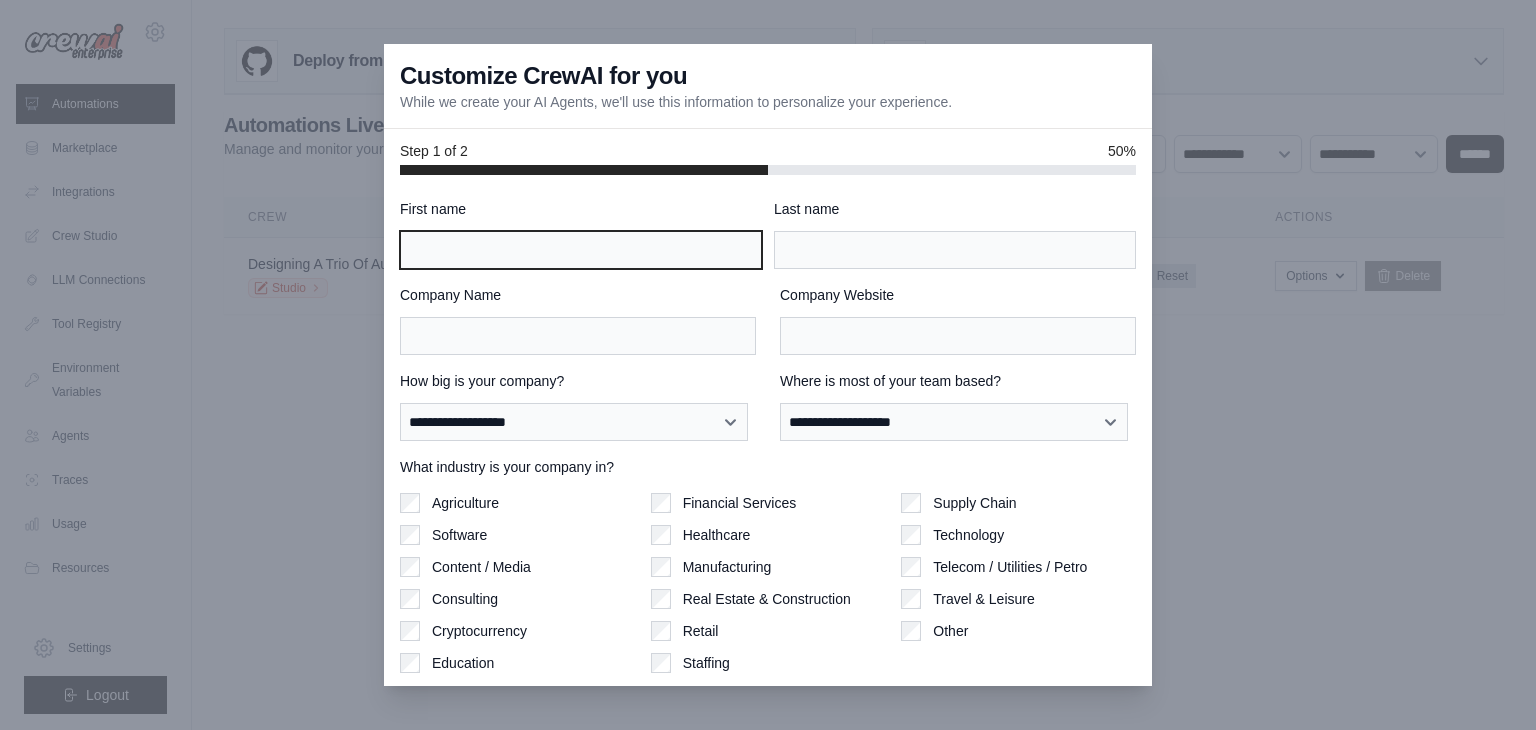 click on "First name" at bounding box center [581, 250] 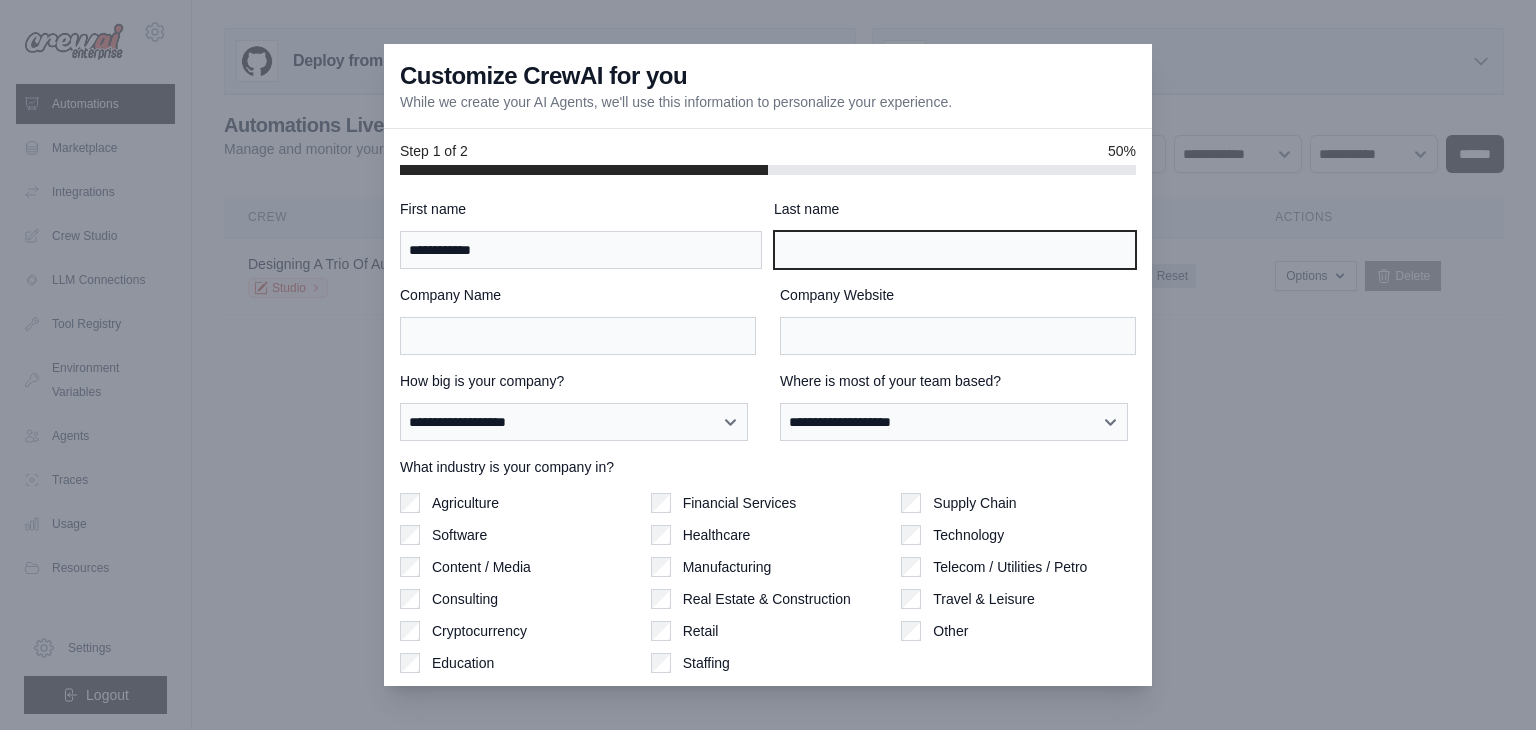 type on "*********" 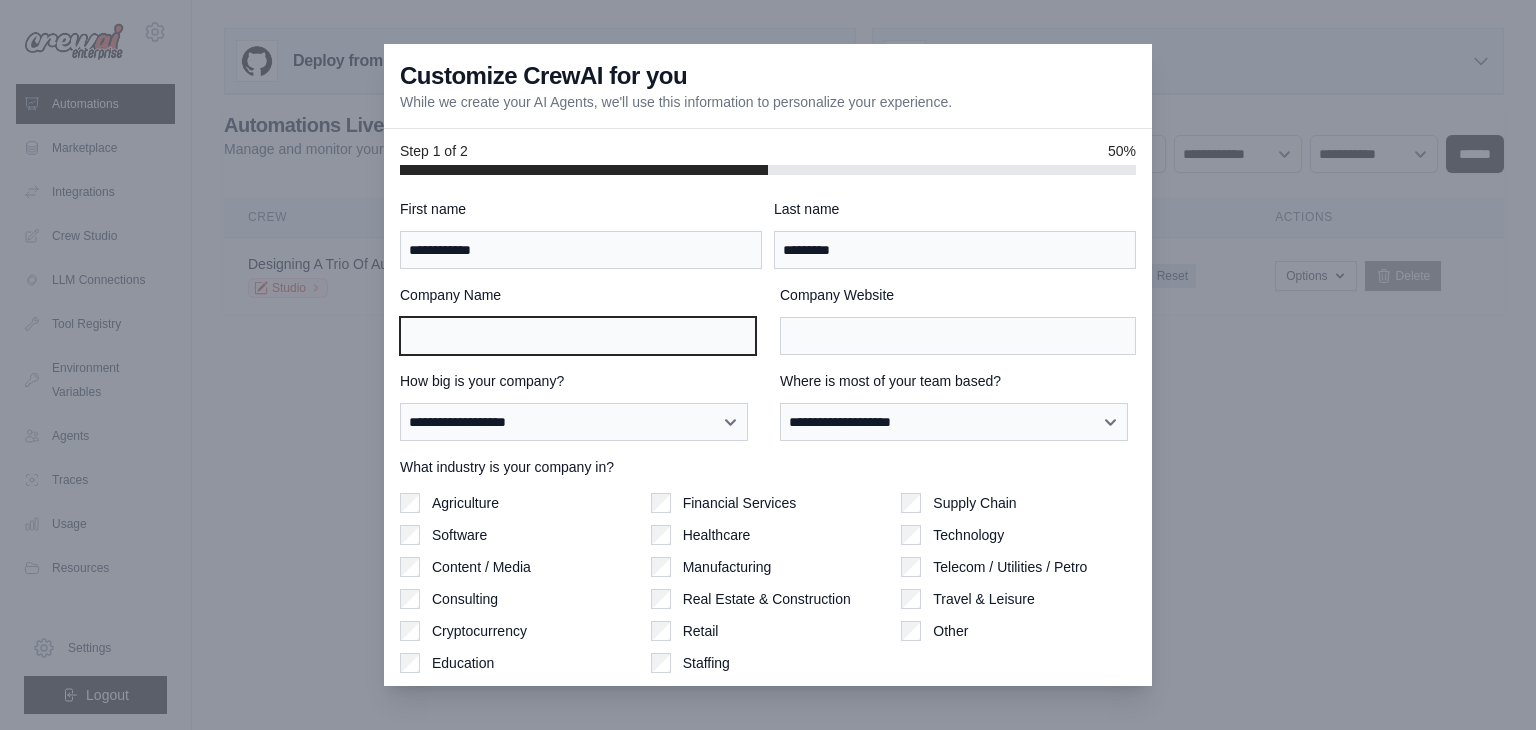click on "Company Name" at bounding box center [578, 336] 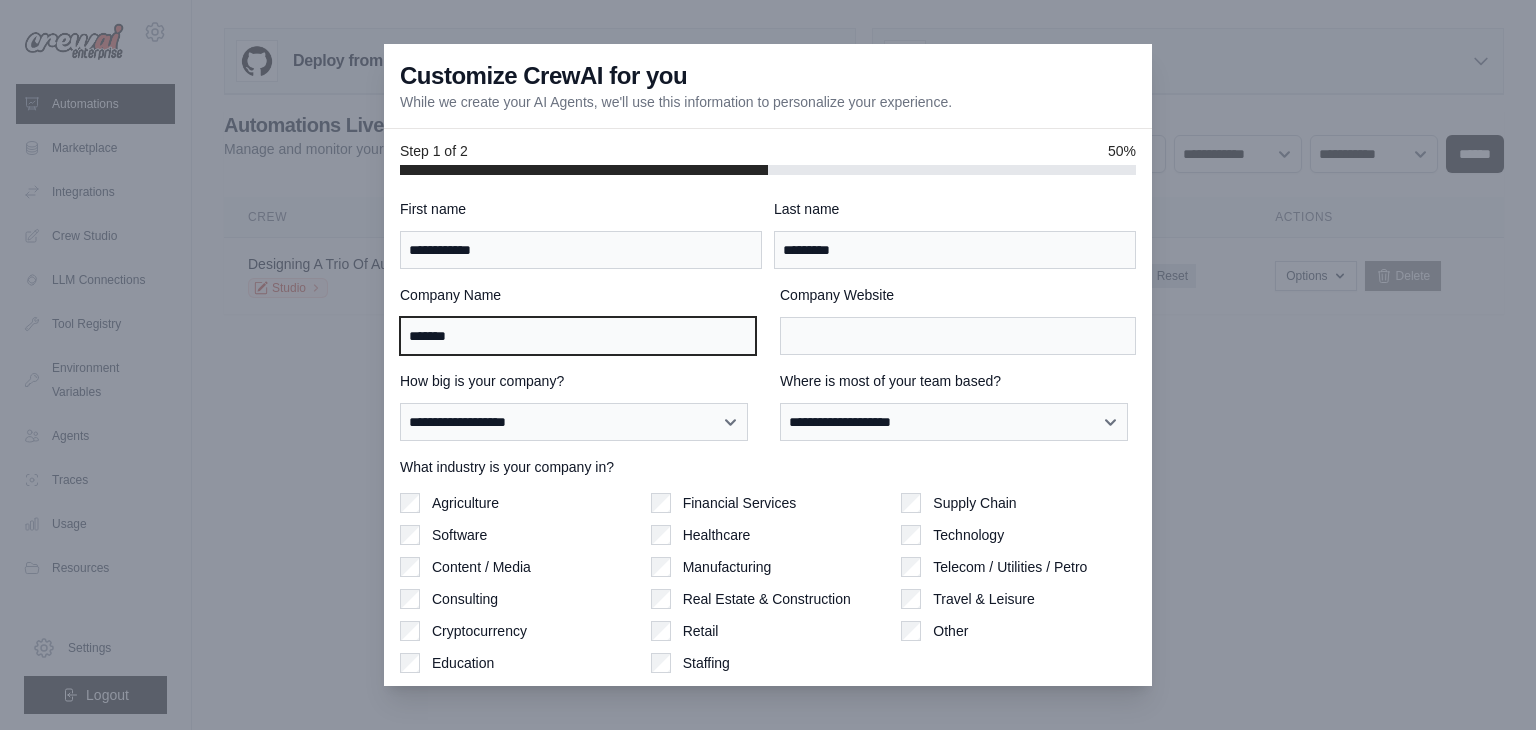 type on "*******" 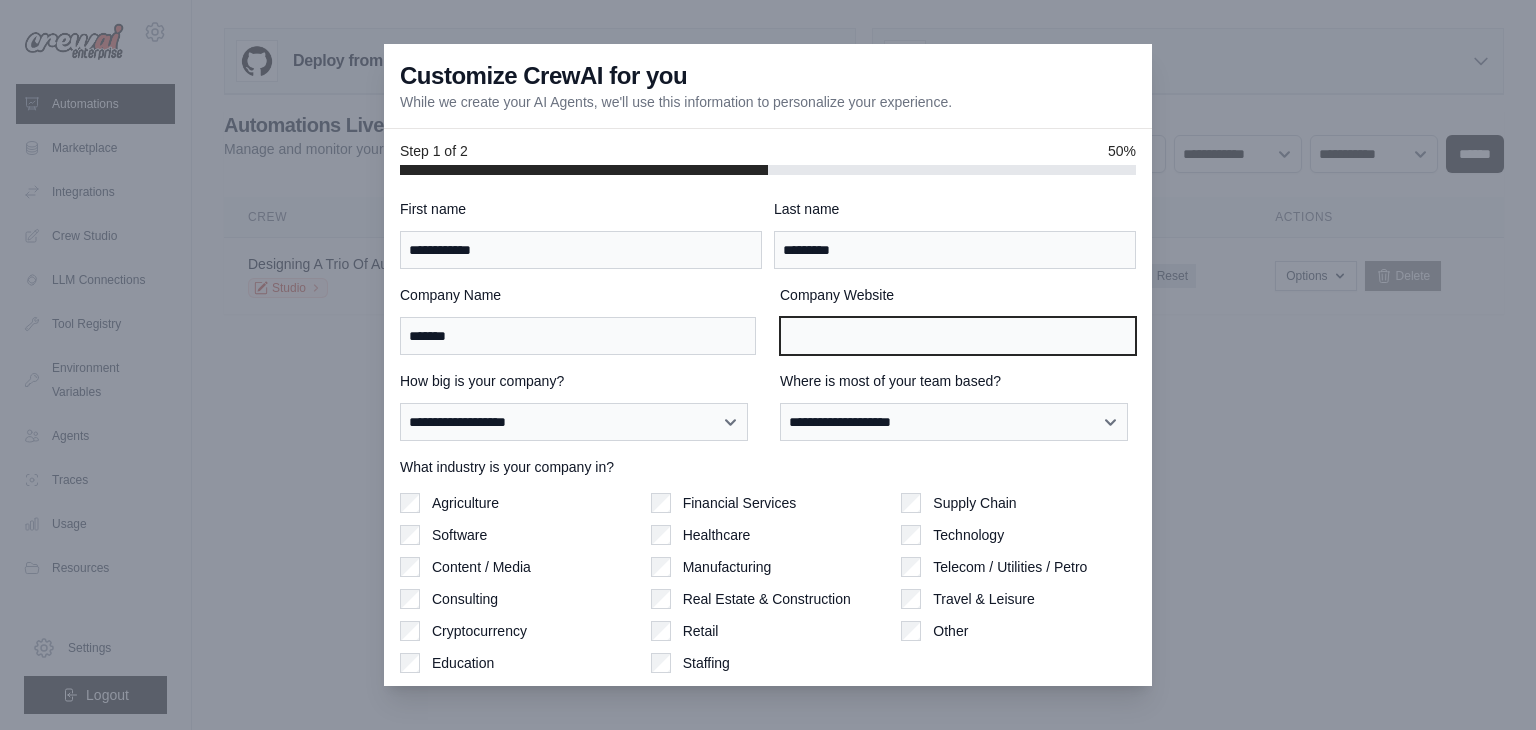 click on "Company Website" at bounding box center [958, 336] 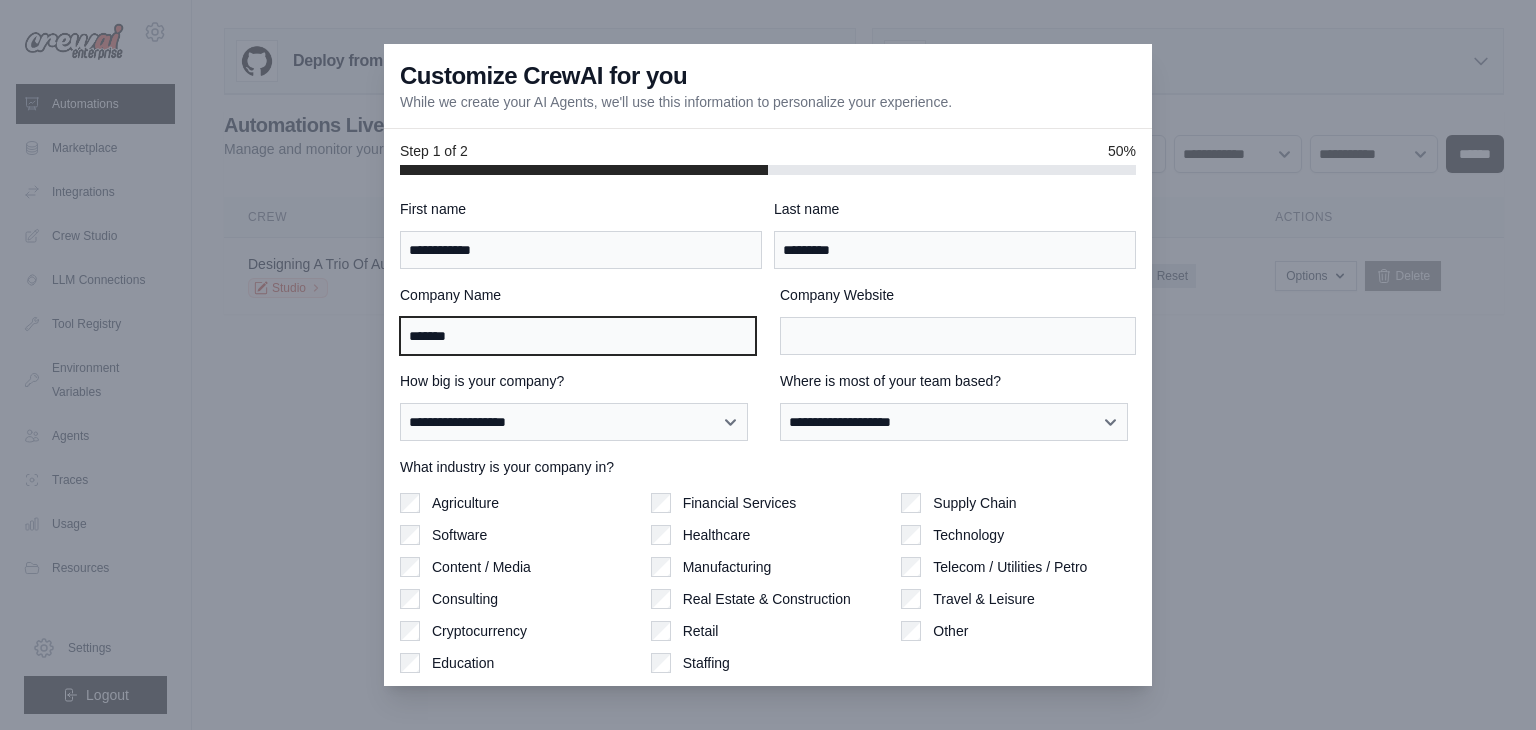 click on "*******" at bounding box center (578, 336) 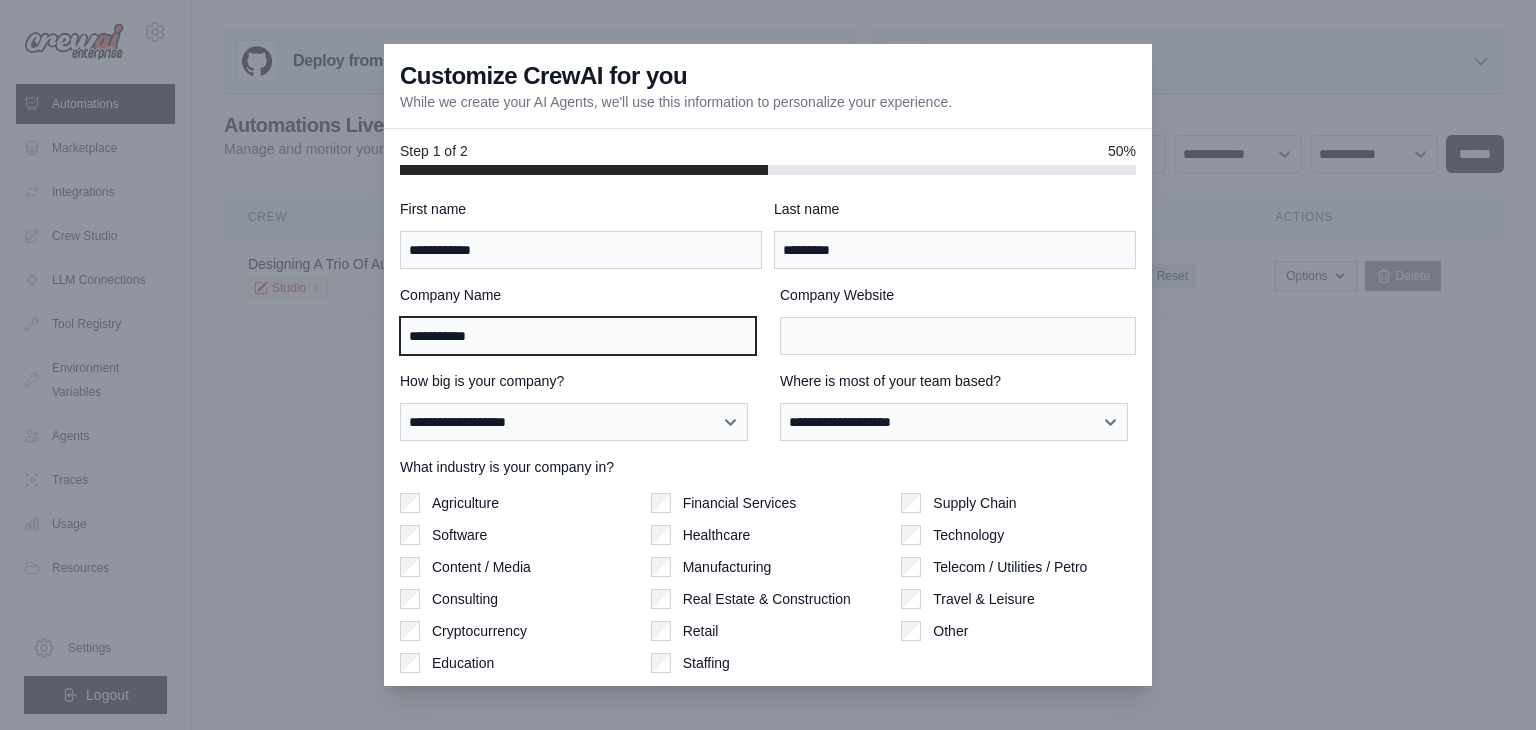 type on "**********" 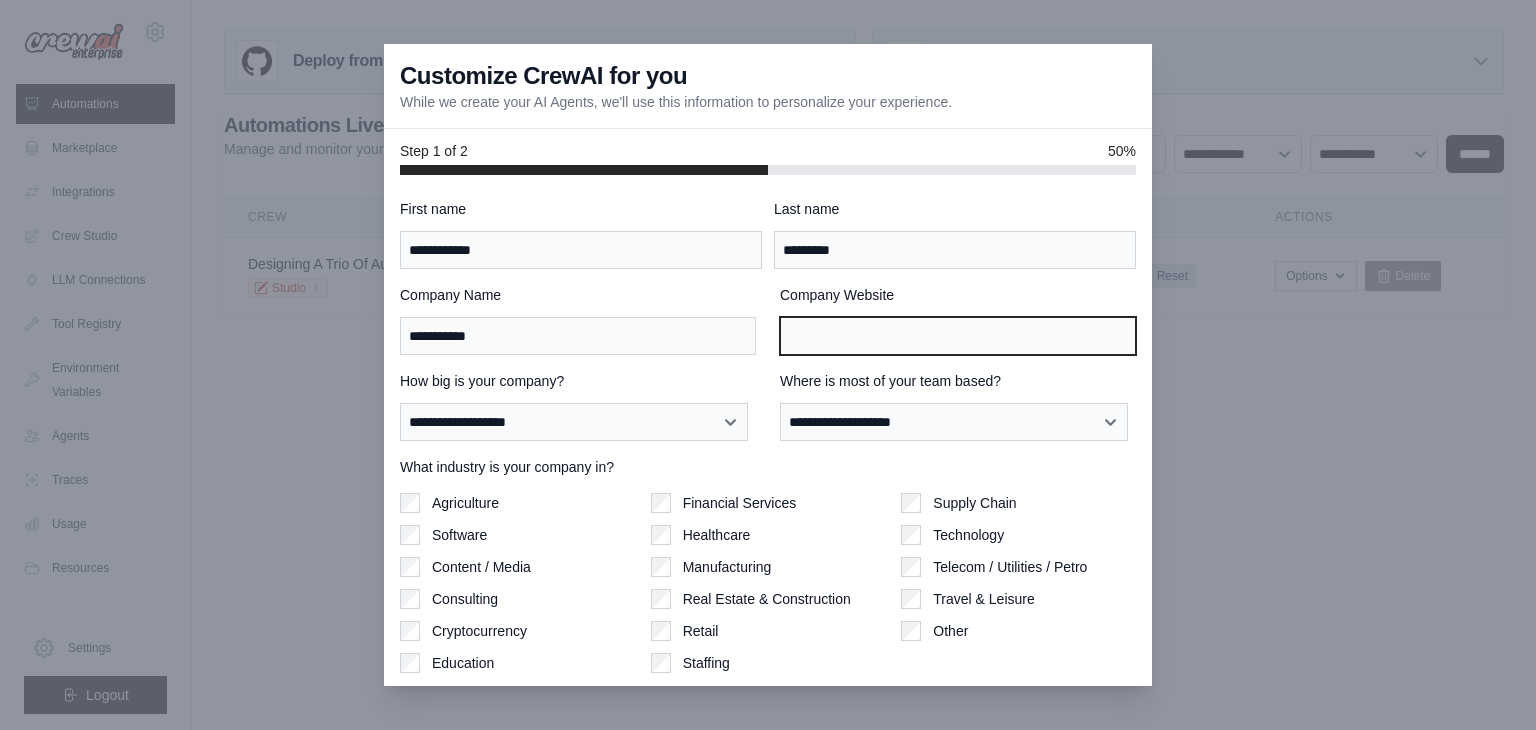 click on "Company Website" at bounding box center [958, 336] 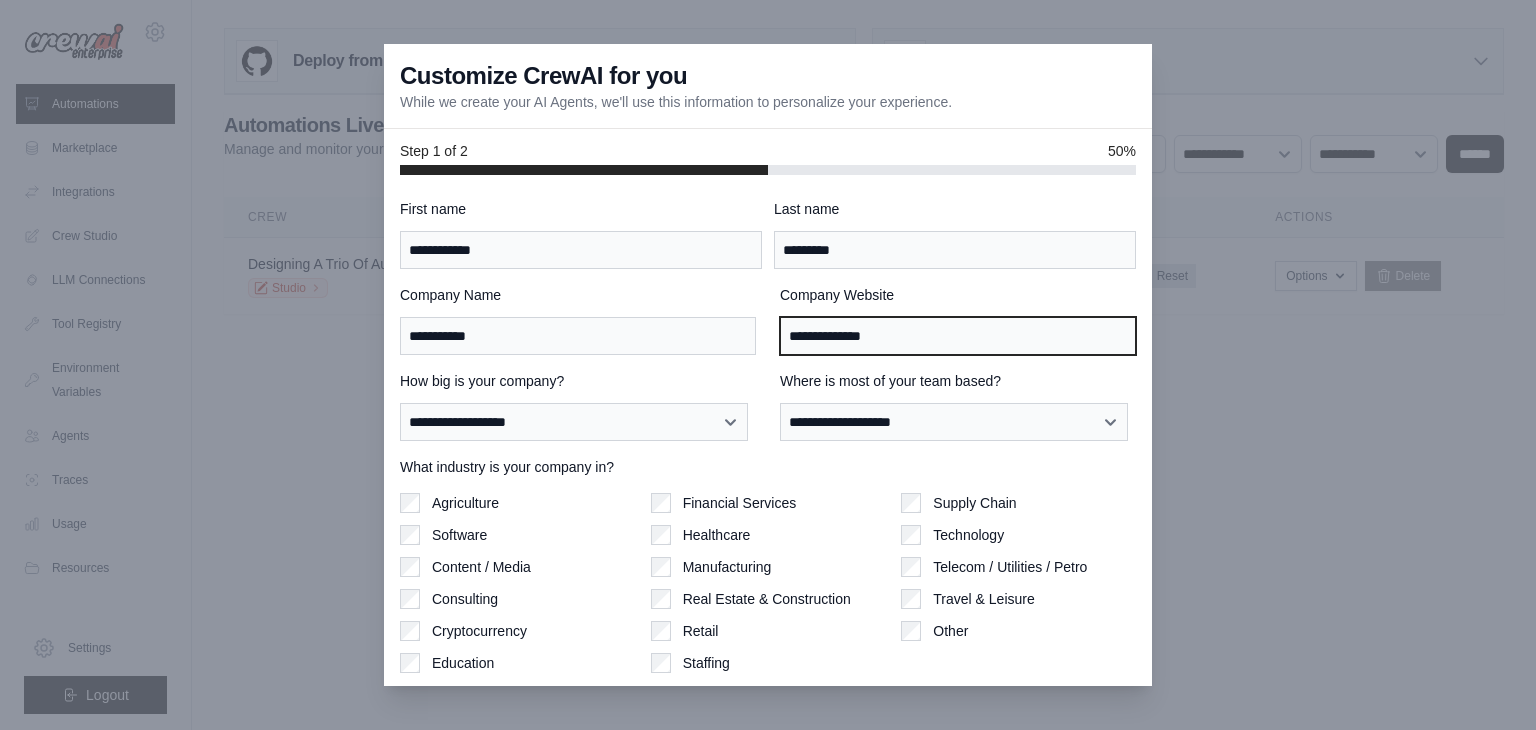 type on "**********" 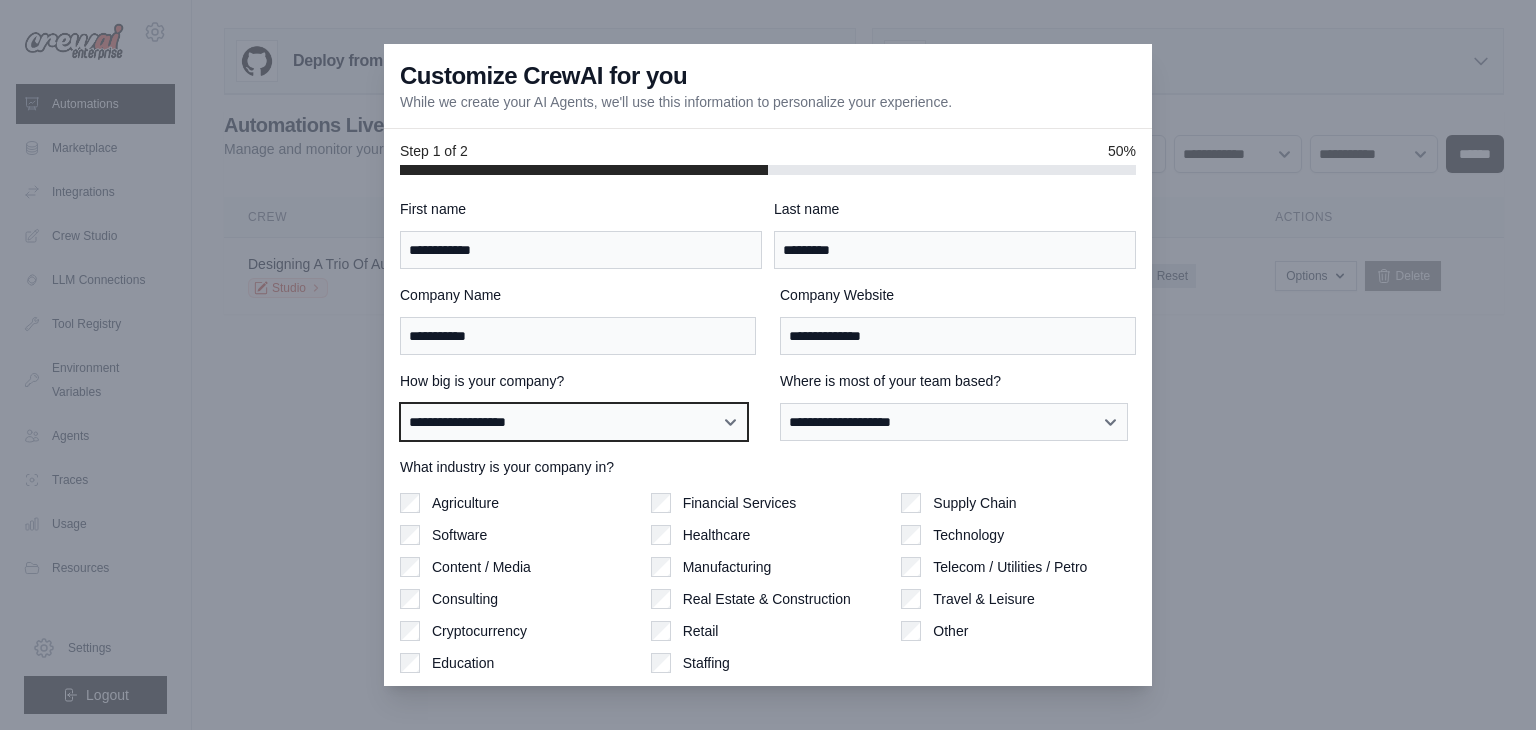 click on "**********" at bounding box center [574, 422] 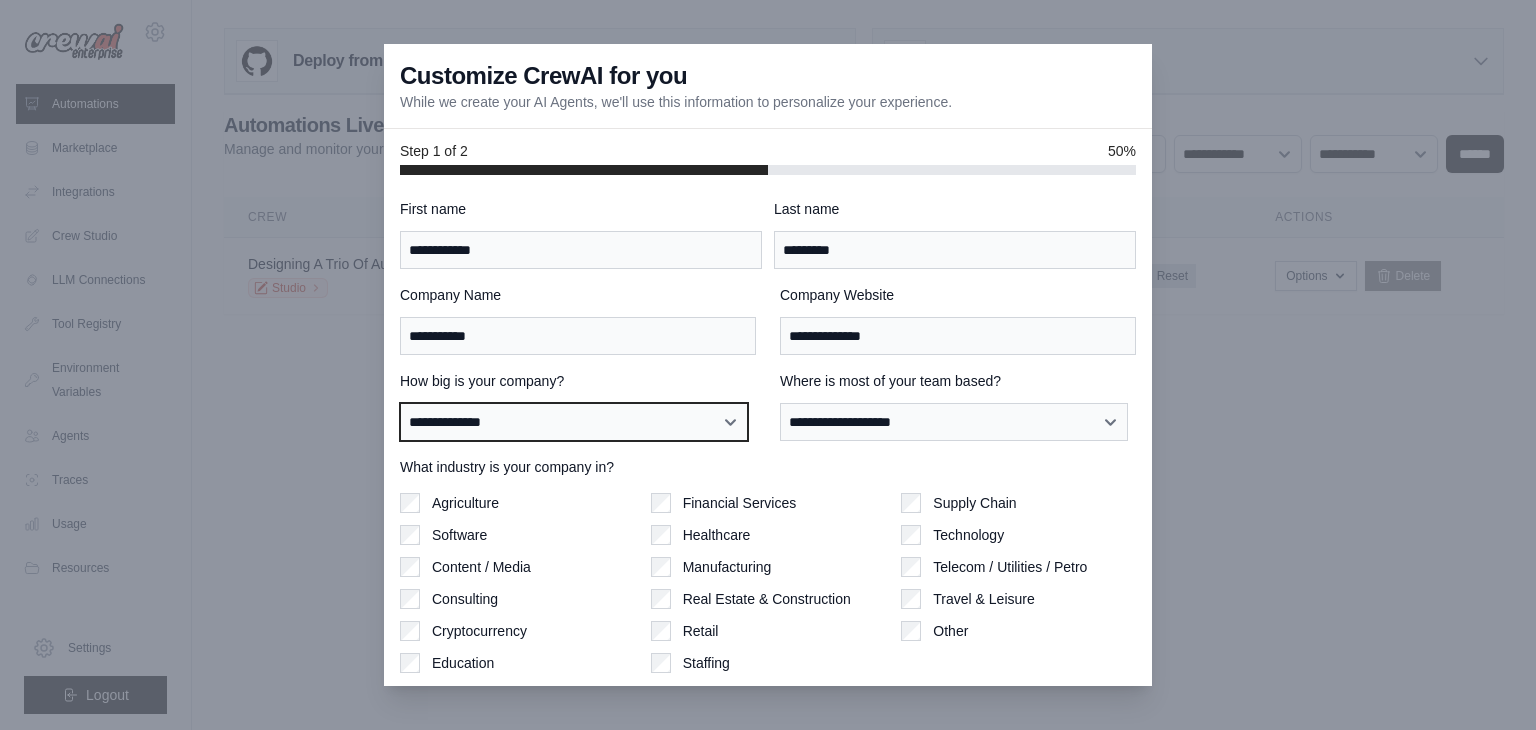 click on "**********" at bounding box center [574, 422] 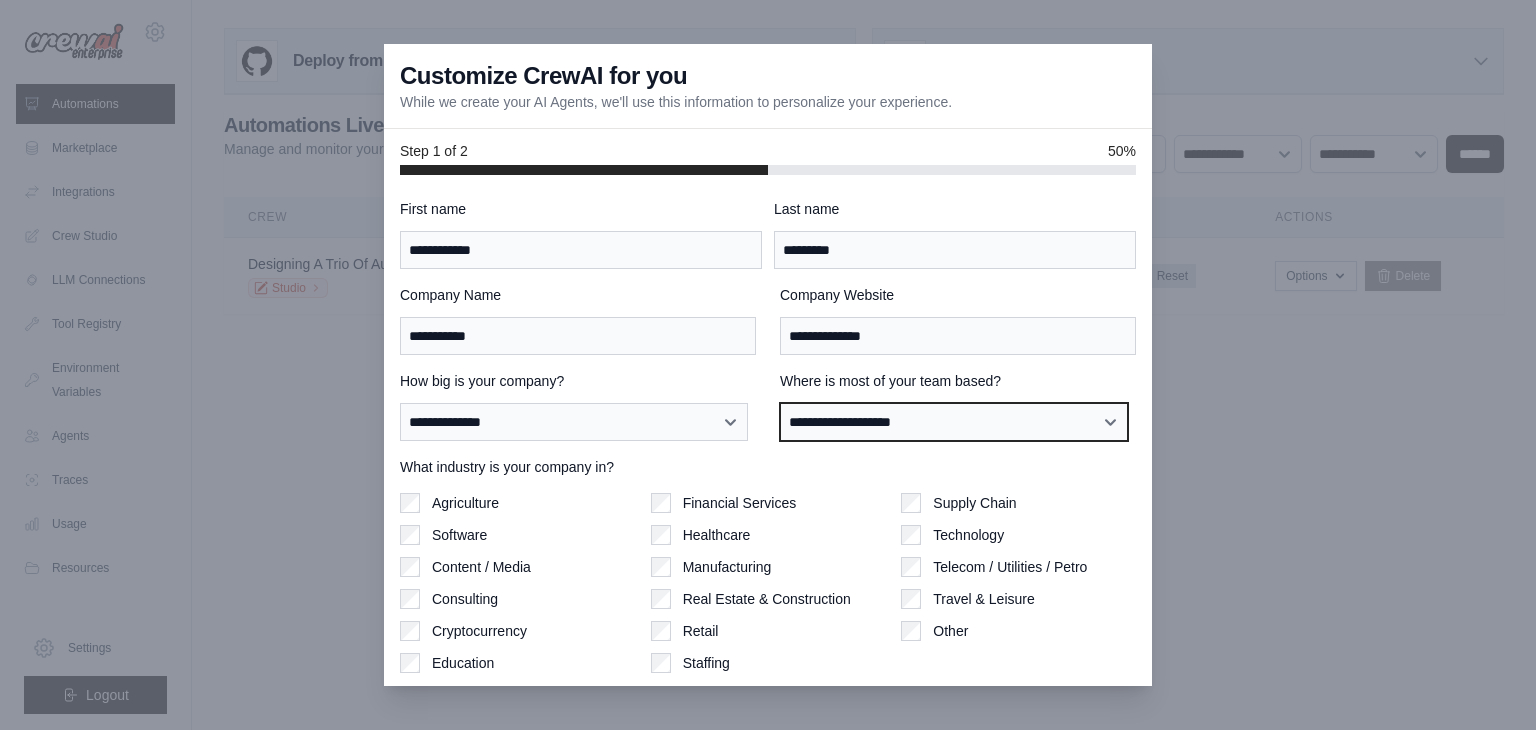 click on "**********" at bounding box center [954, 422] 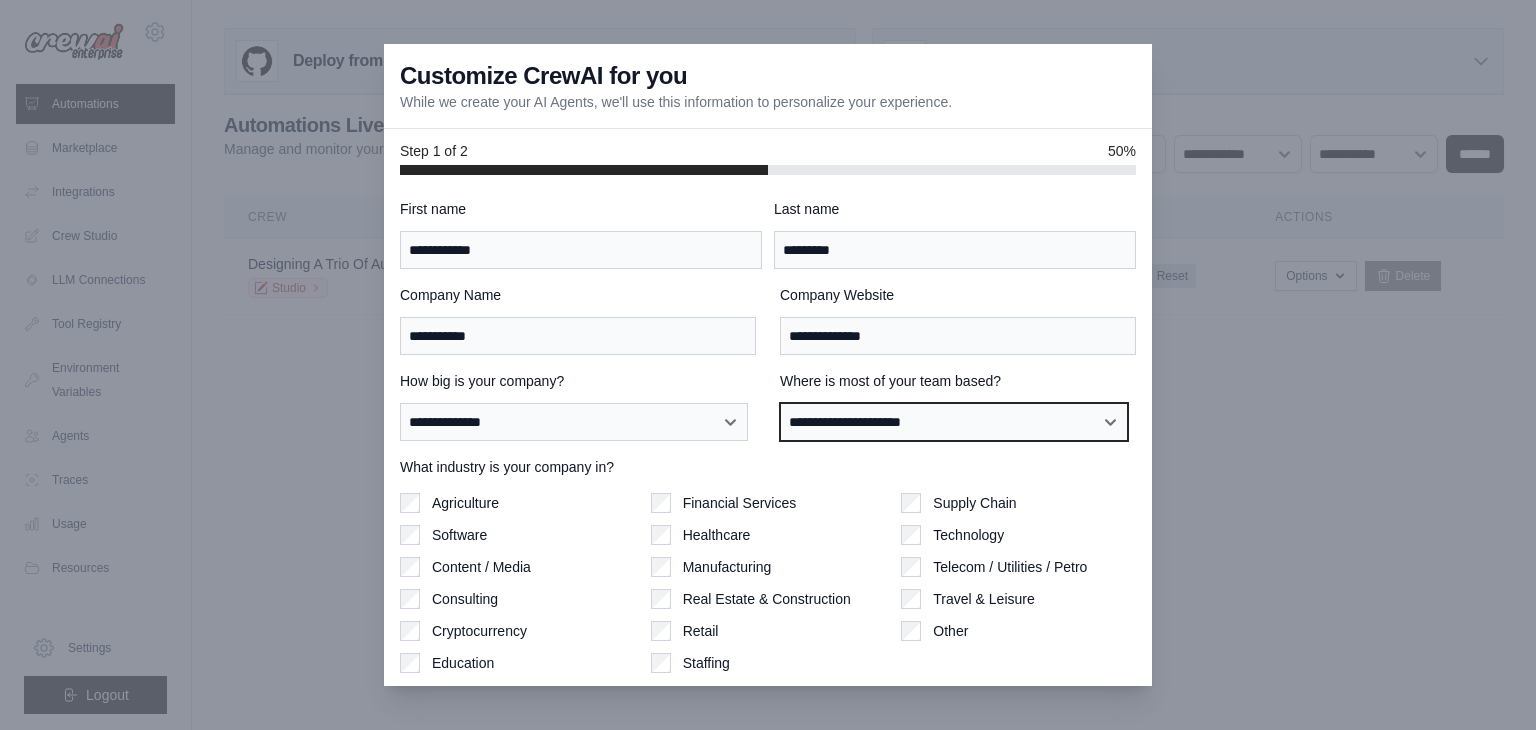 click on "**********" at bounding box center [954, 422] 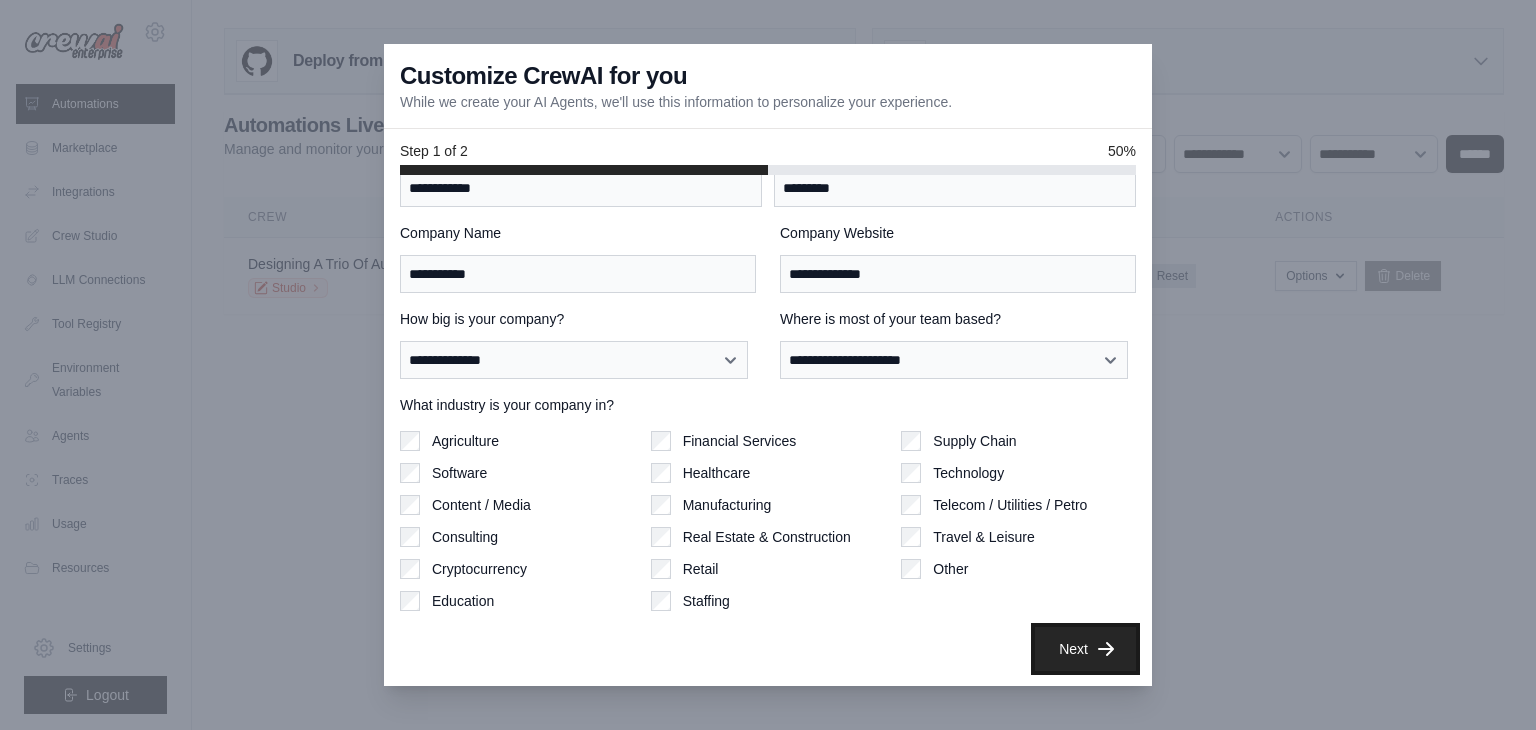 click on "Next" at bounding box center (1085, 649) 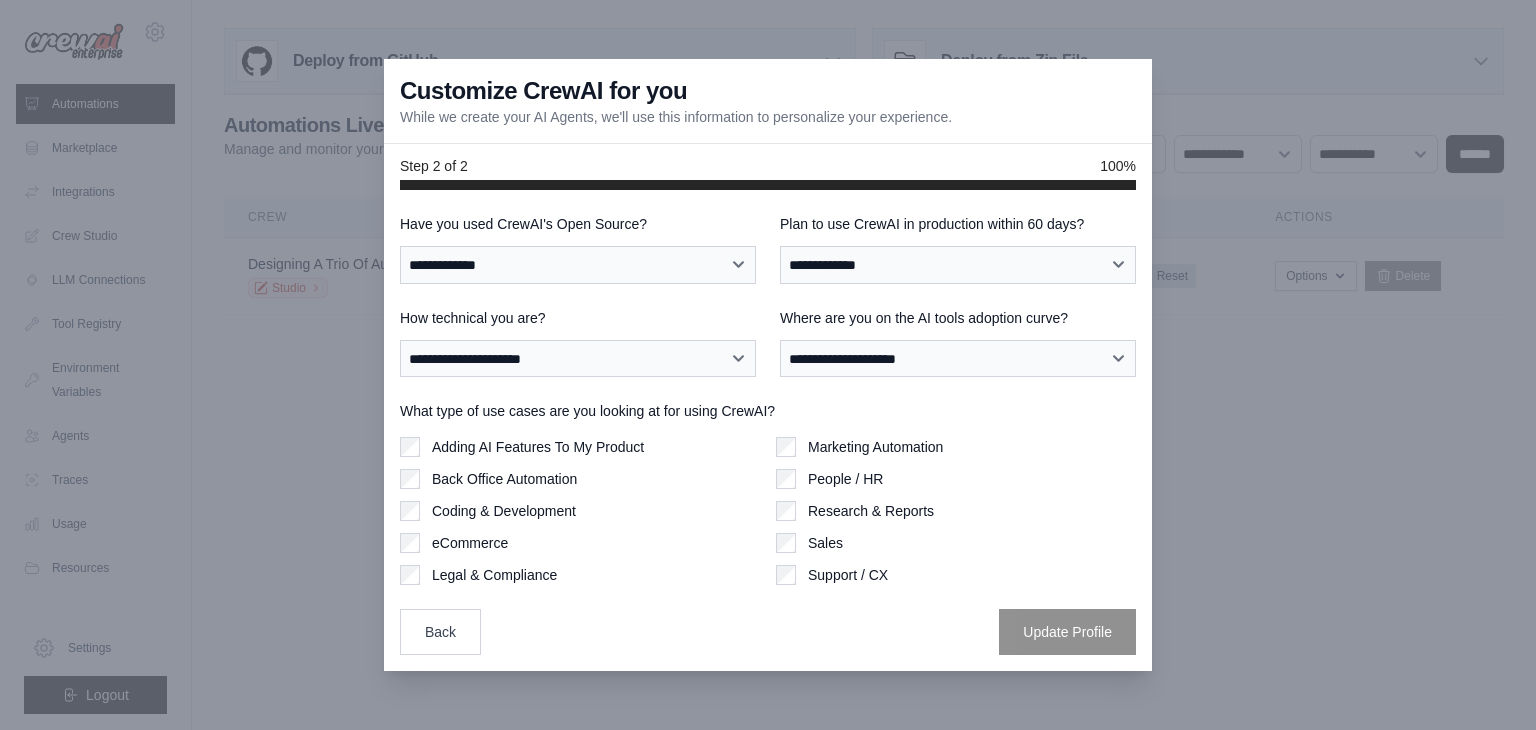 scroll, scrollTop: 0, scrollLeft: 0, axis: both 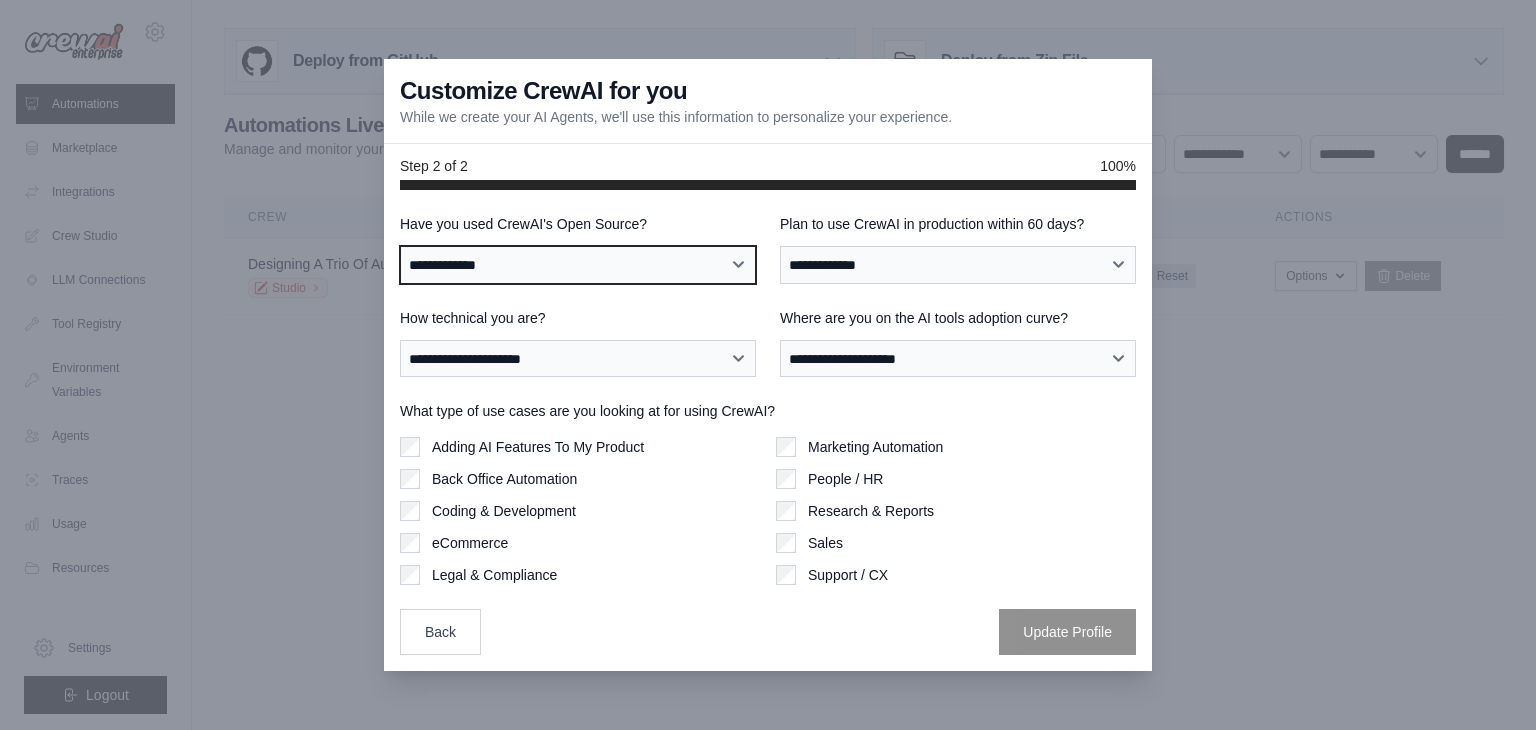click on "**********" at bounding box center (578, 265) 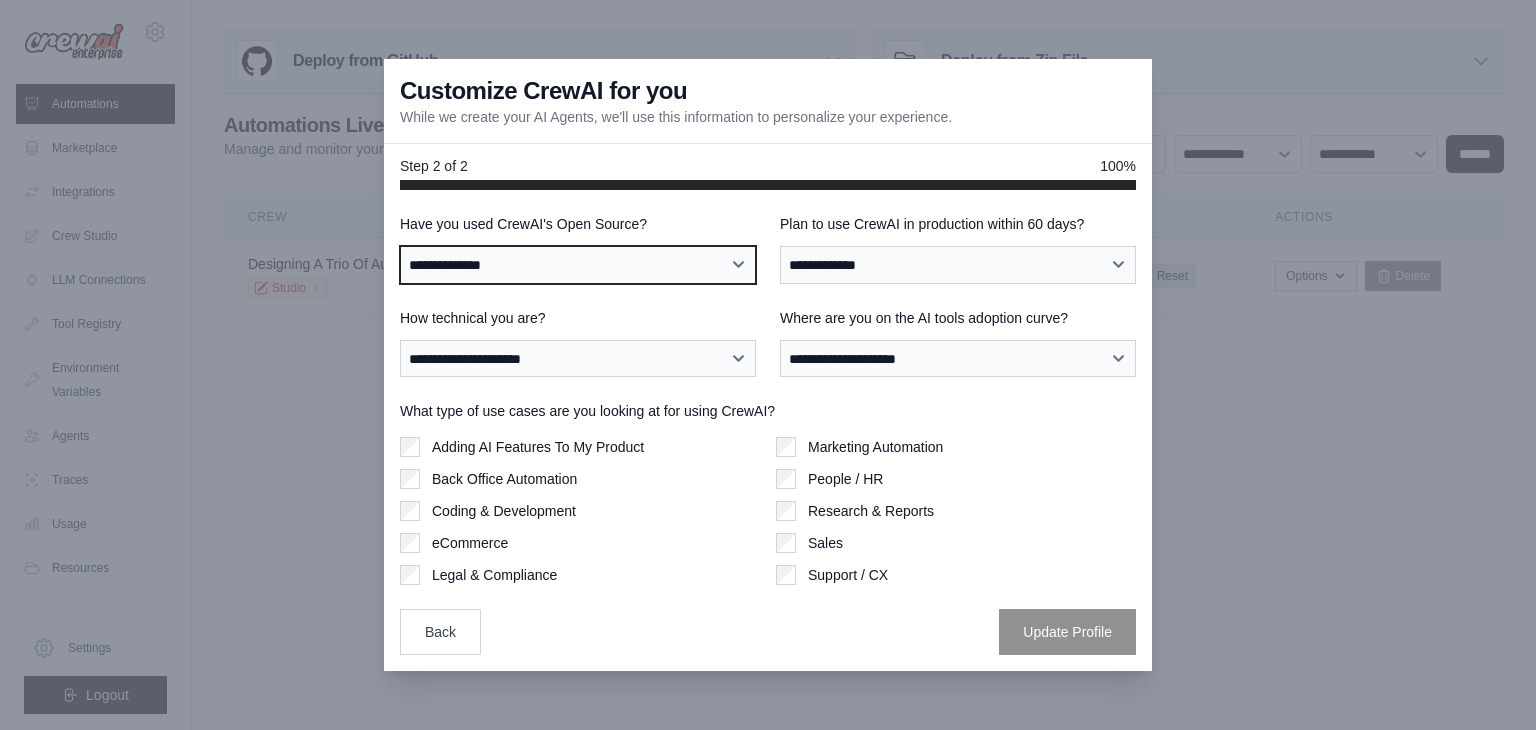 click on "**********" at bounding box center [578, 265] 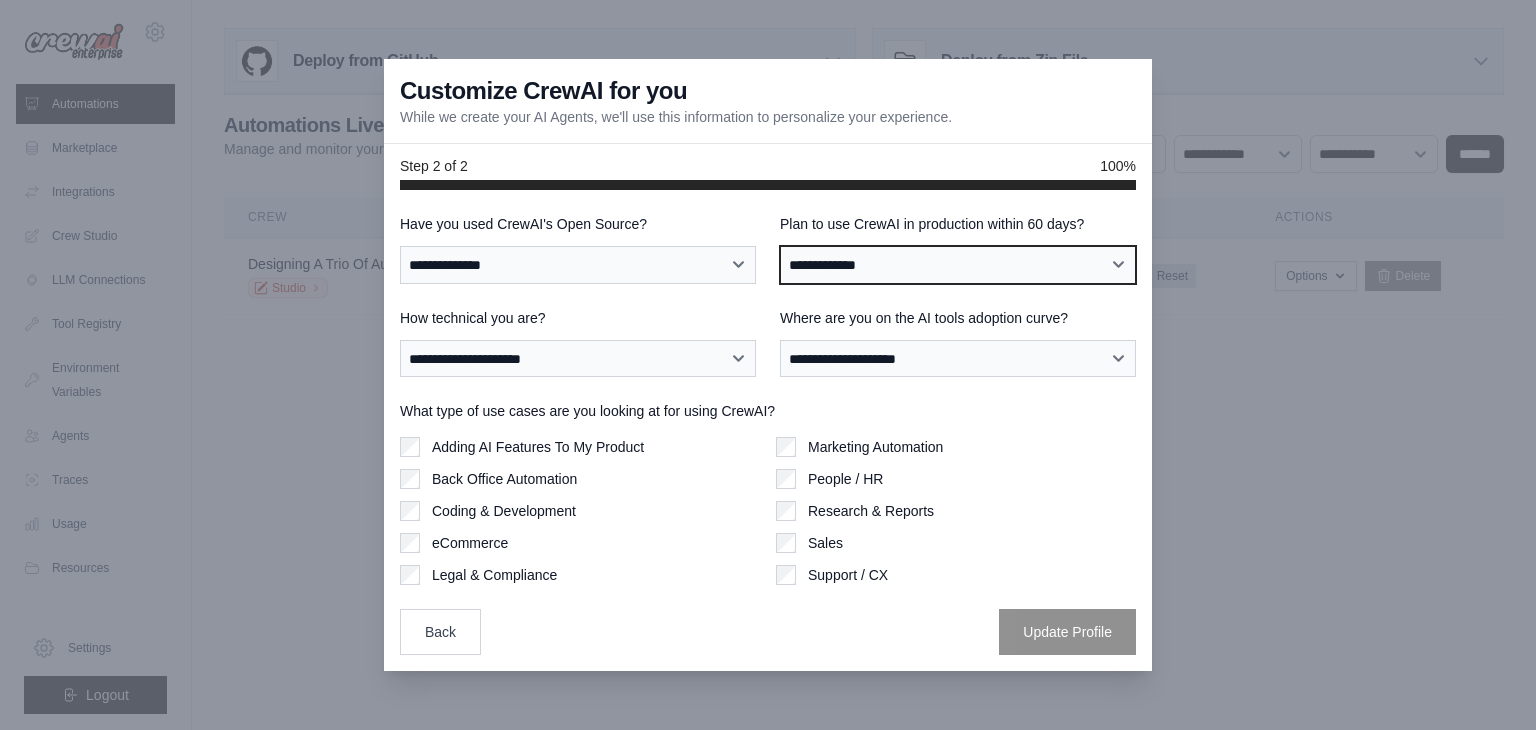 click on "**********" at bounding box center [958, 265] 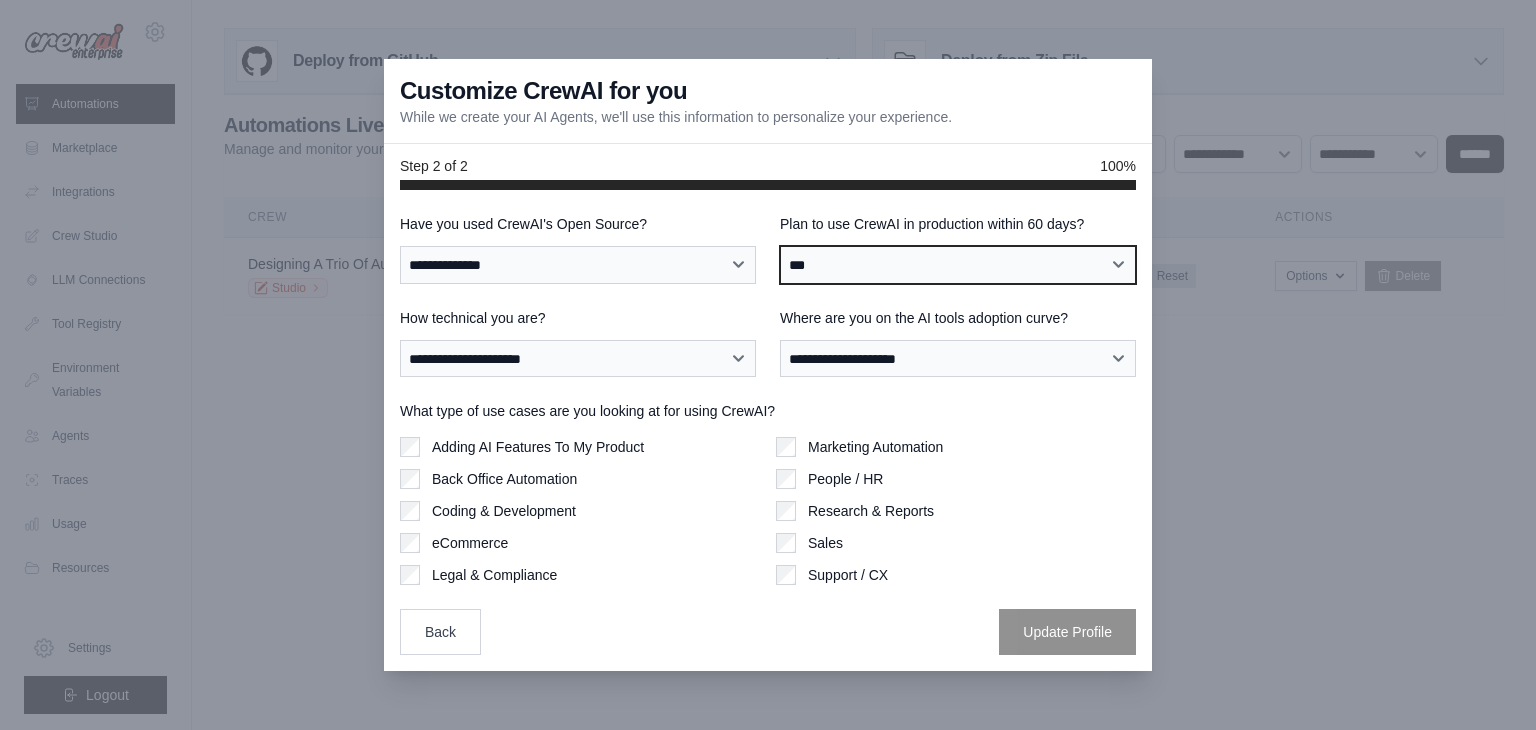 click on "**********" at bounding box center (958, 265) 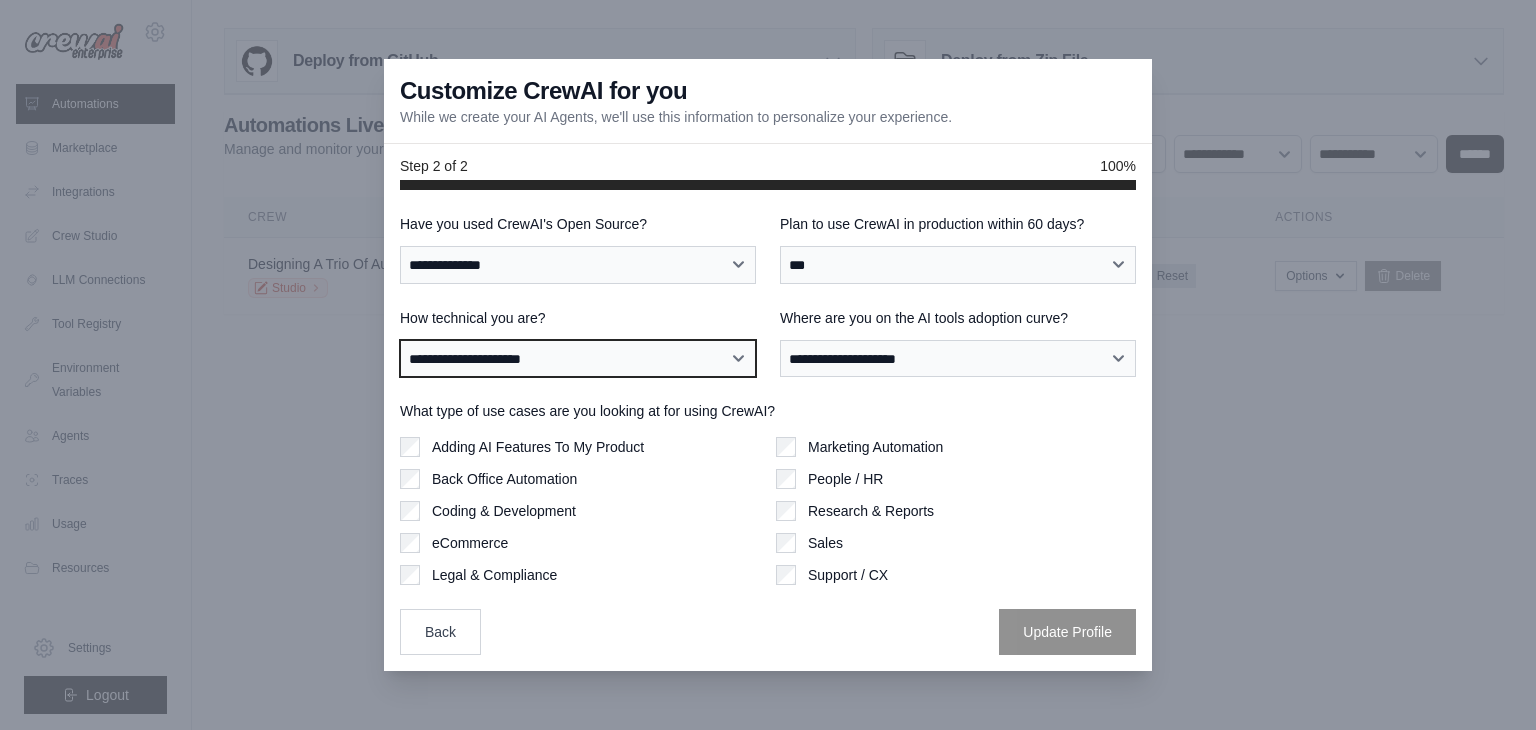 click on "**********" at bounding box center (578, 359) 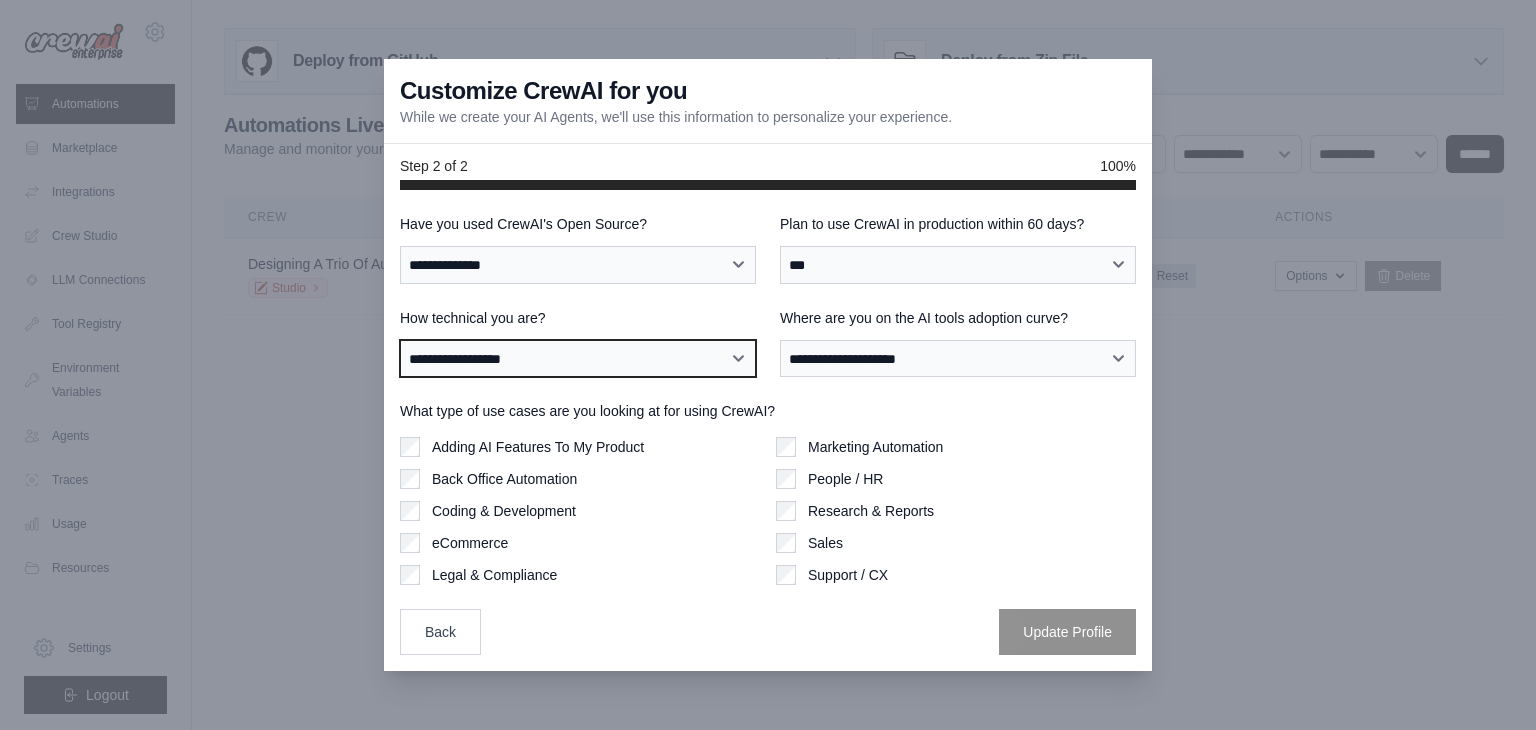 click on "**********" at bounding box center (578, 359) 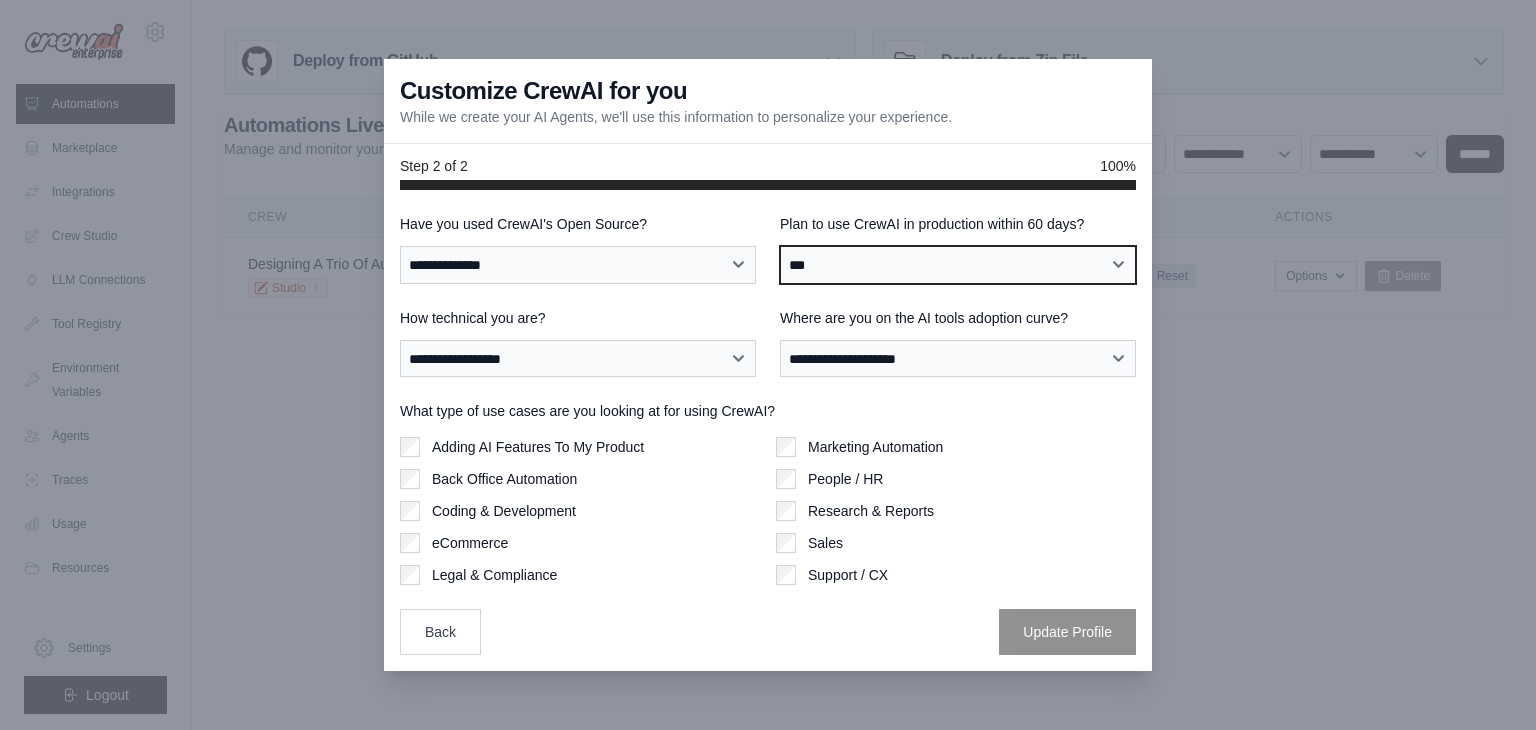 click on "**********" at bounding box center (958, 265) 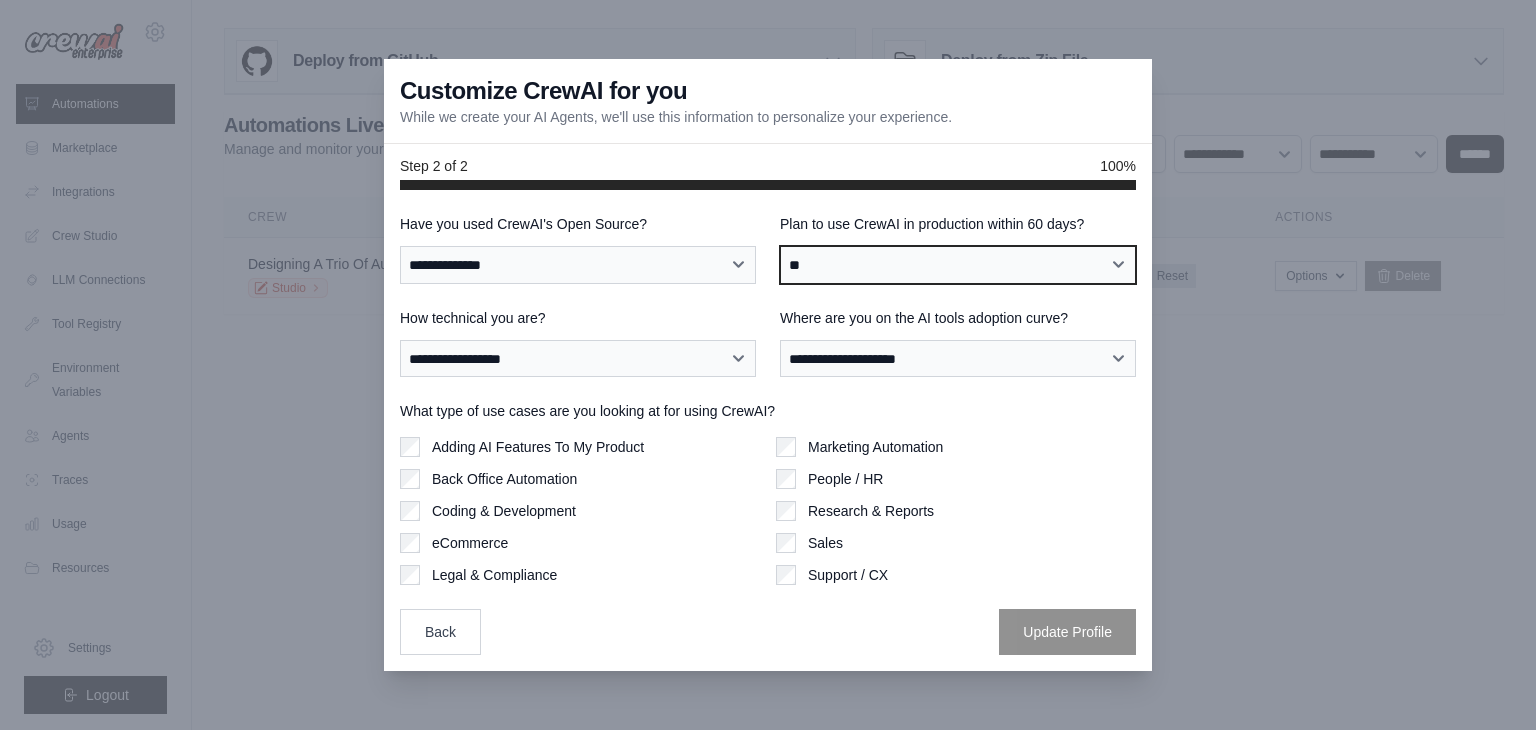 click on "**********" at bounding box center (958, 265) 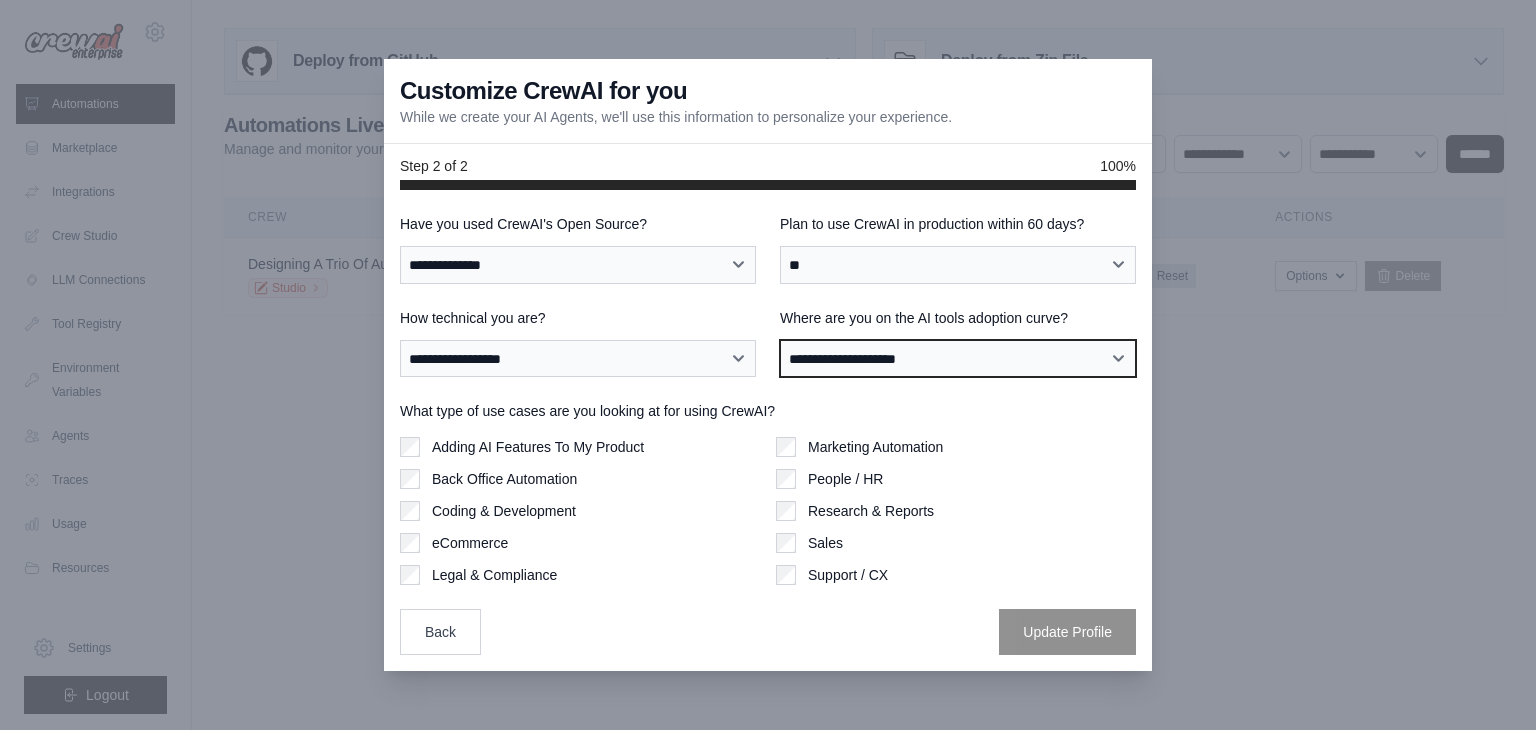 click on "**********" at bounding box center (958, 359) 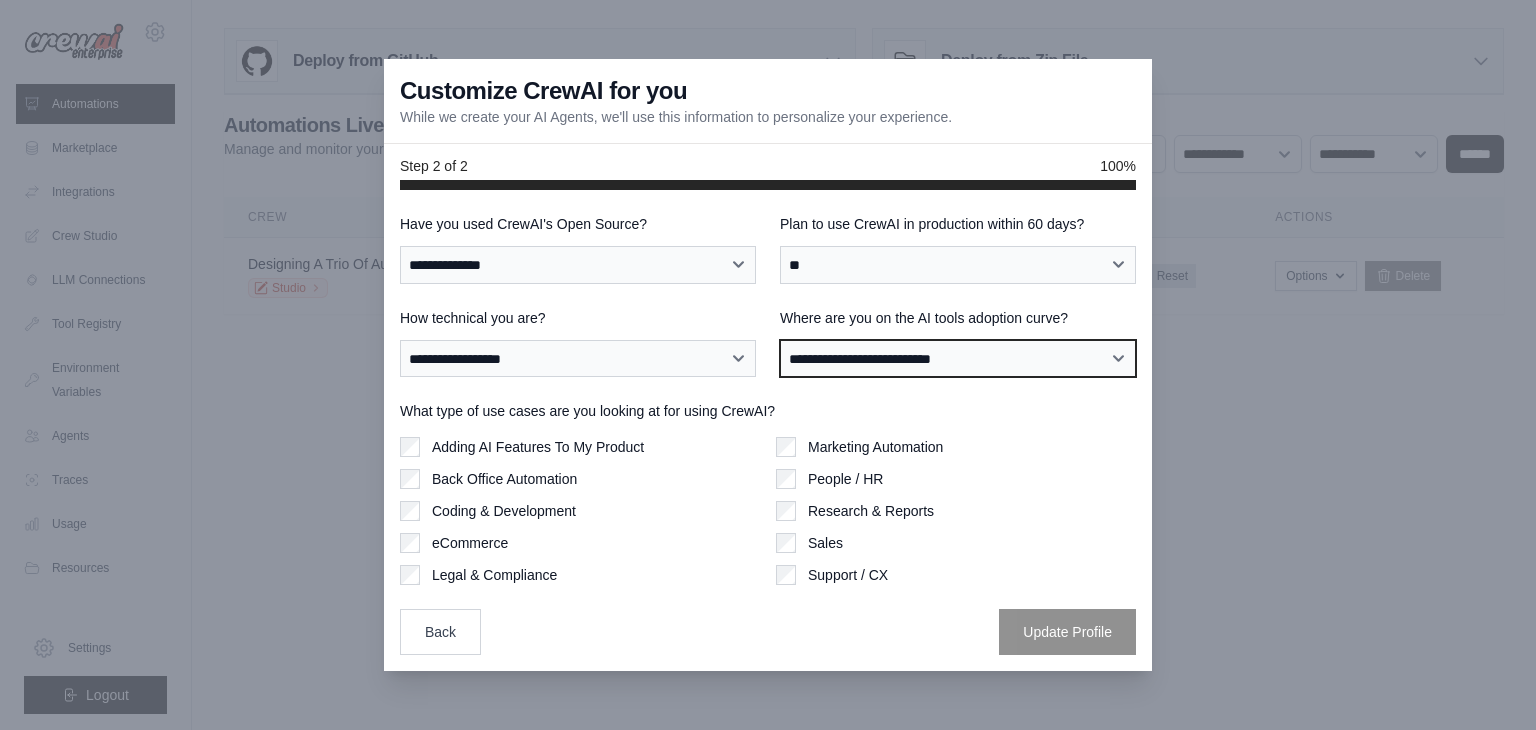 click on "**********" at bounding box center (958, 359) 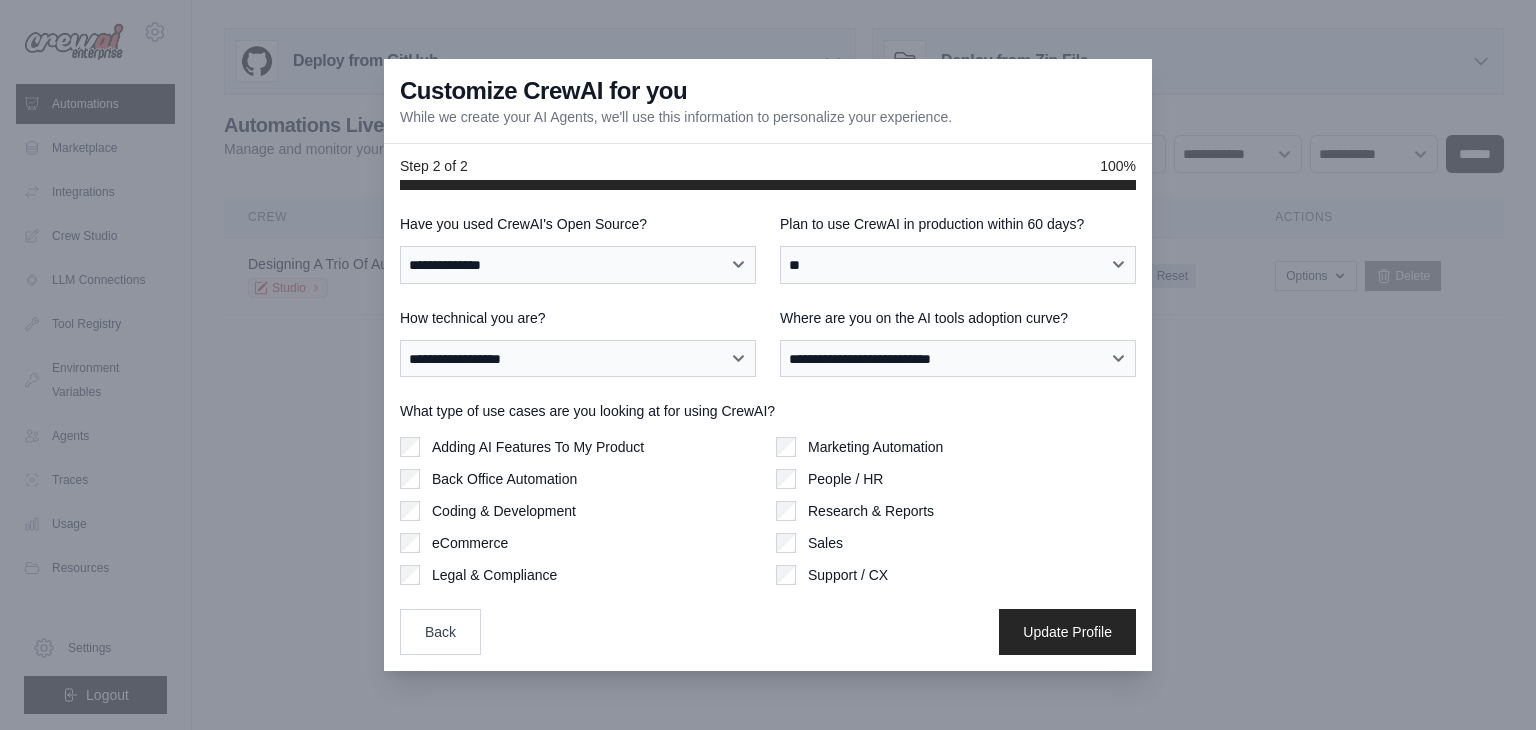 click on "Marketing Automation
People / HR
Research & Reports
Sales
Support / CX" at bounding box center (956, 511) 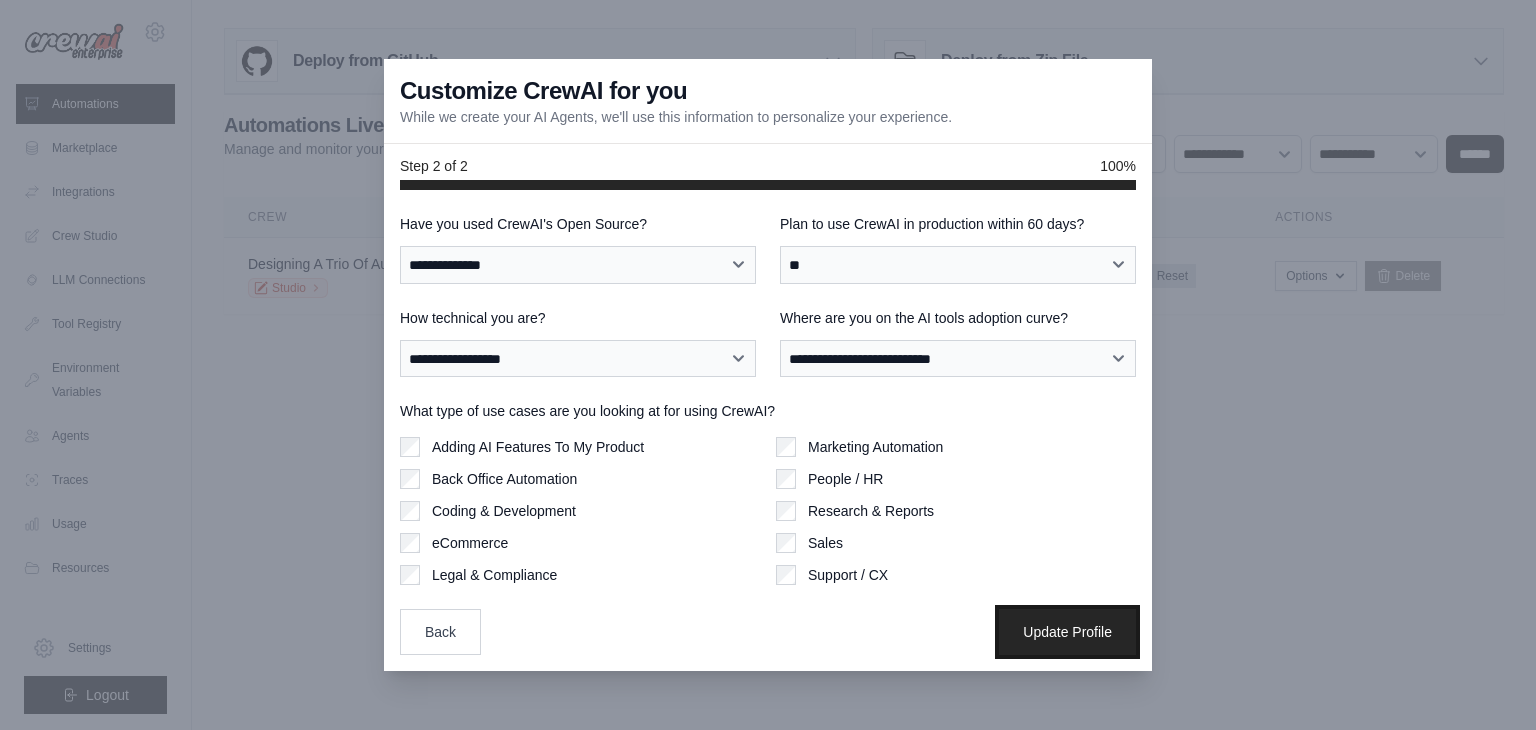 click on "Update Profile" at bounding box center [1067, 632] 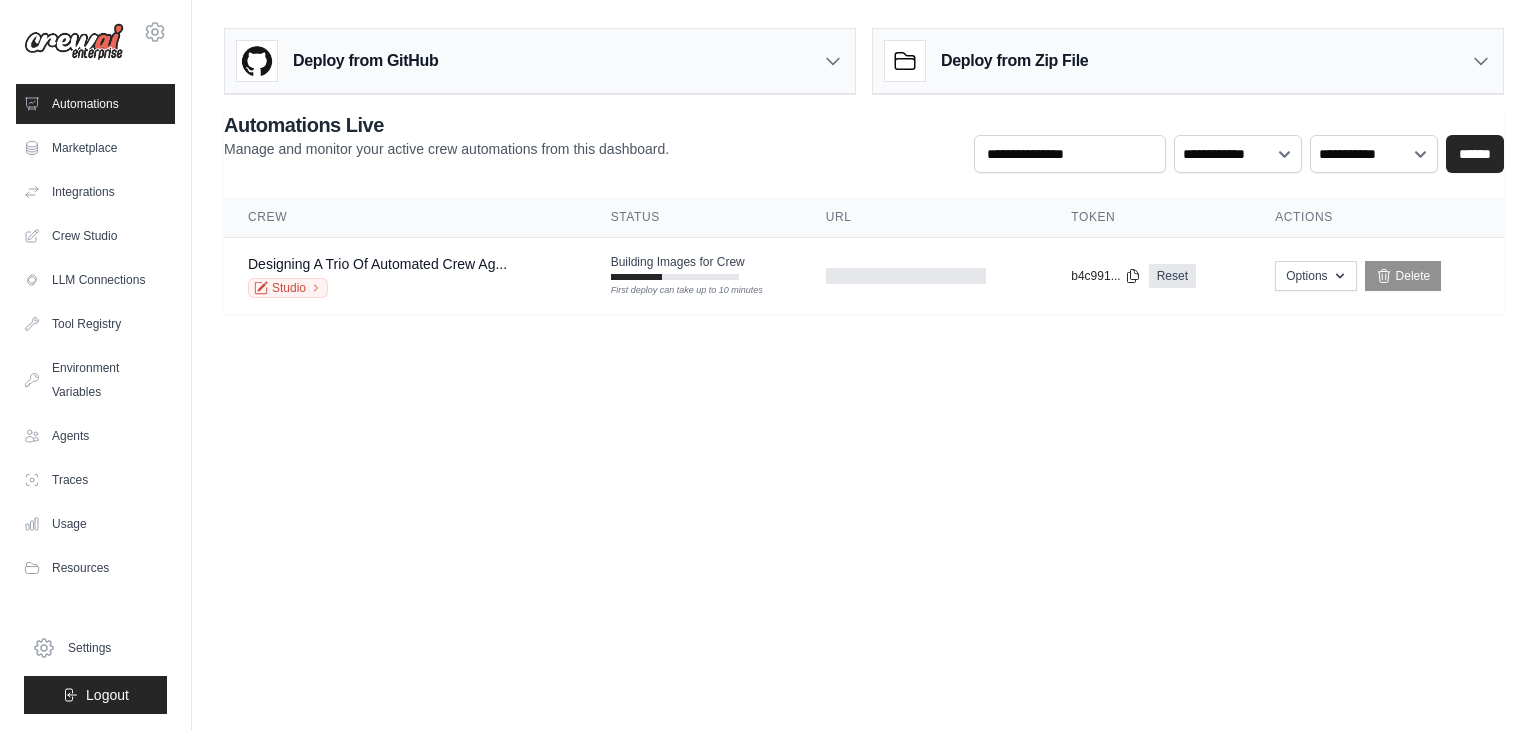 scroll, scrollTop: 0, scrollLeft: 0, axis: both 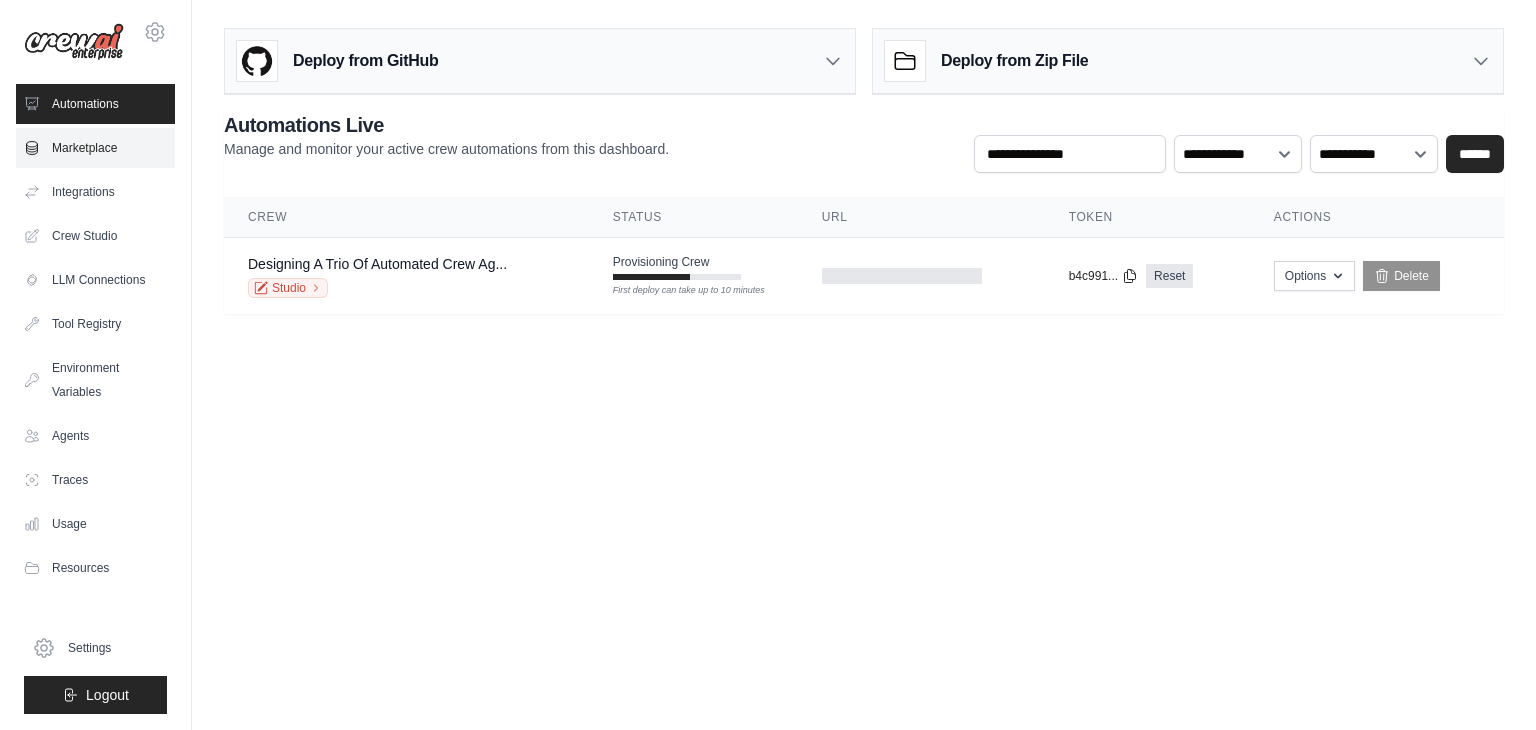 click on "Marketplace" at bounding box center (95, 148) 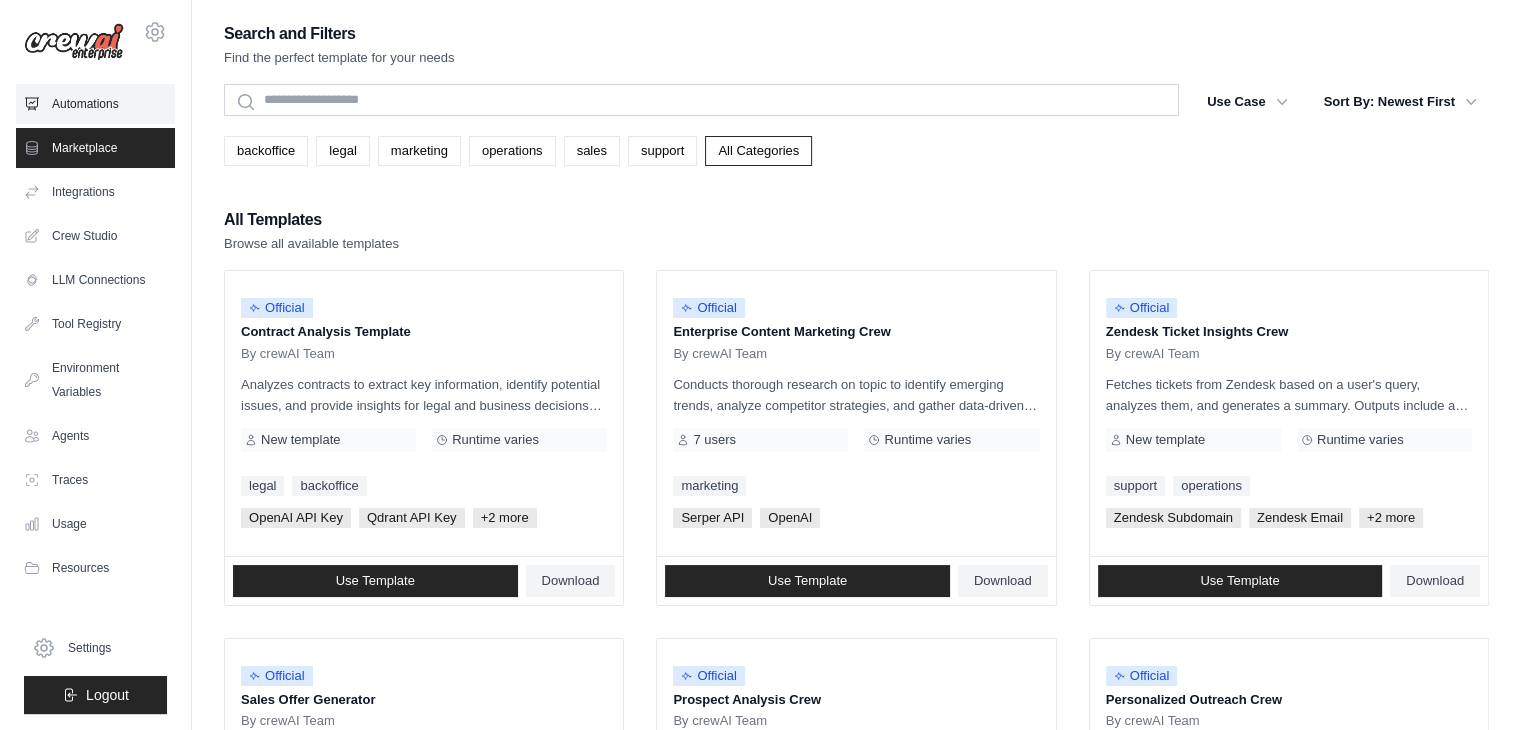 click on "Automations" at bounding box center [95, 104] 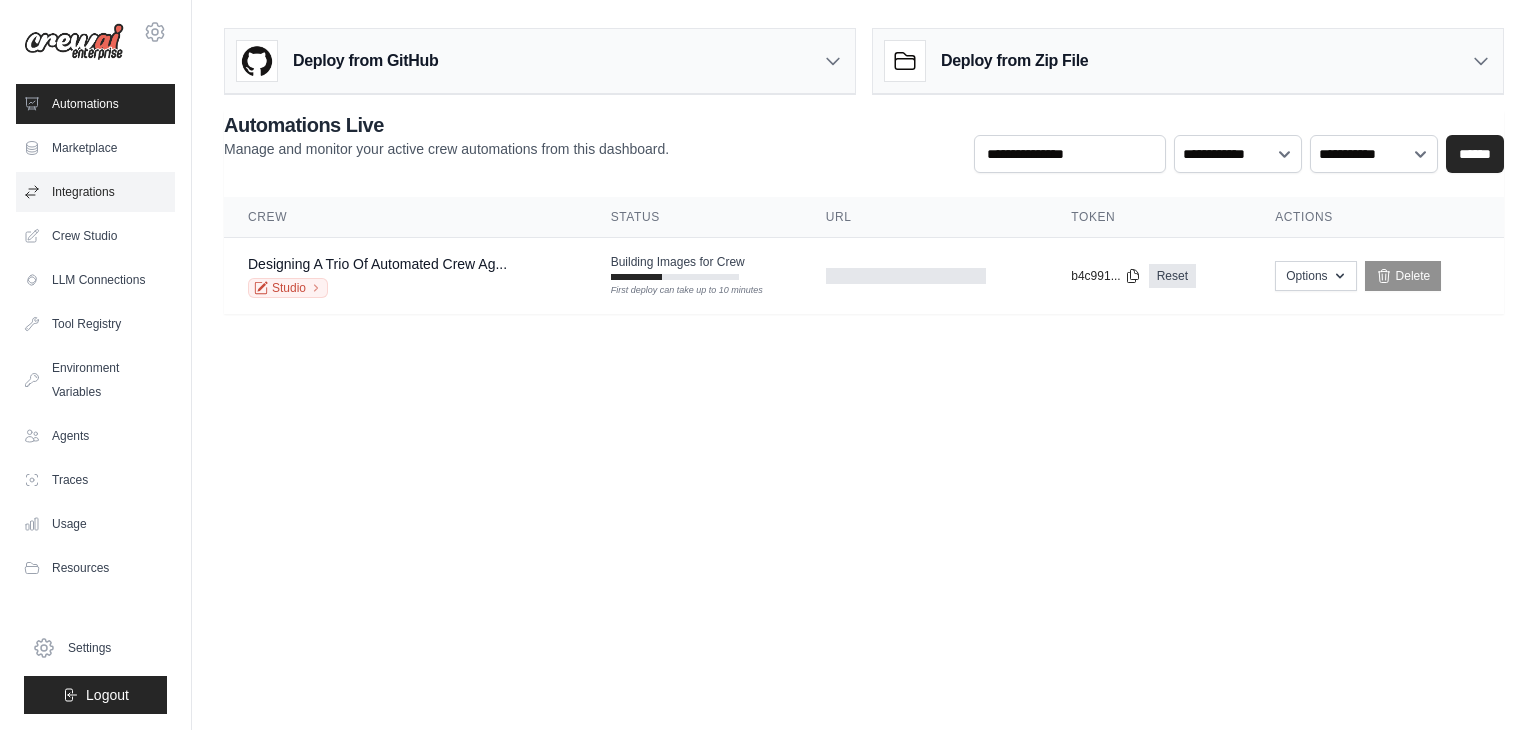 click on "Integrations" at bounding box center [95, 192] 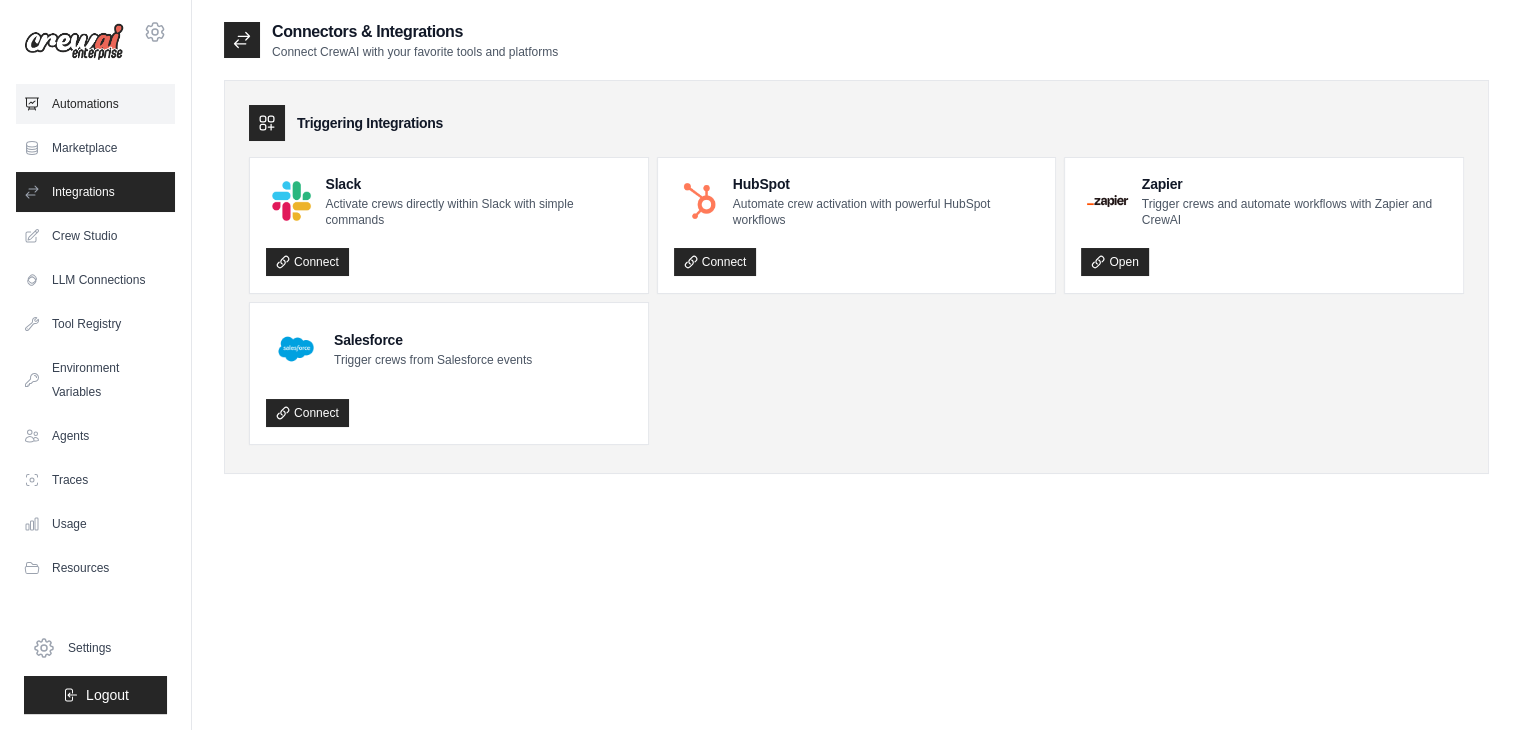 click on "Automations" at bounding box center (95, 104) 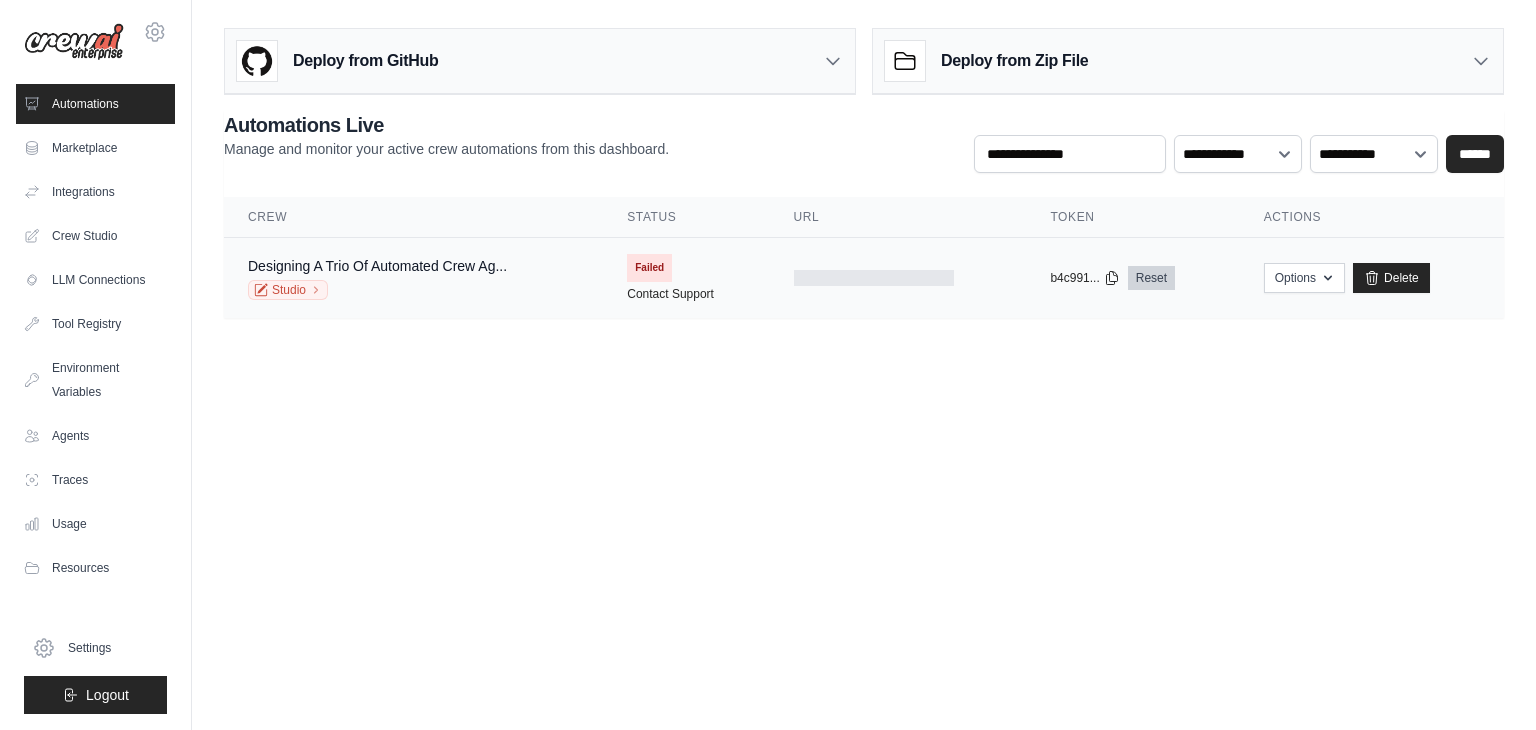 click on "Reset" at bounding box center [1151, 278] 